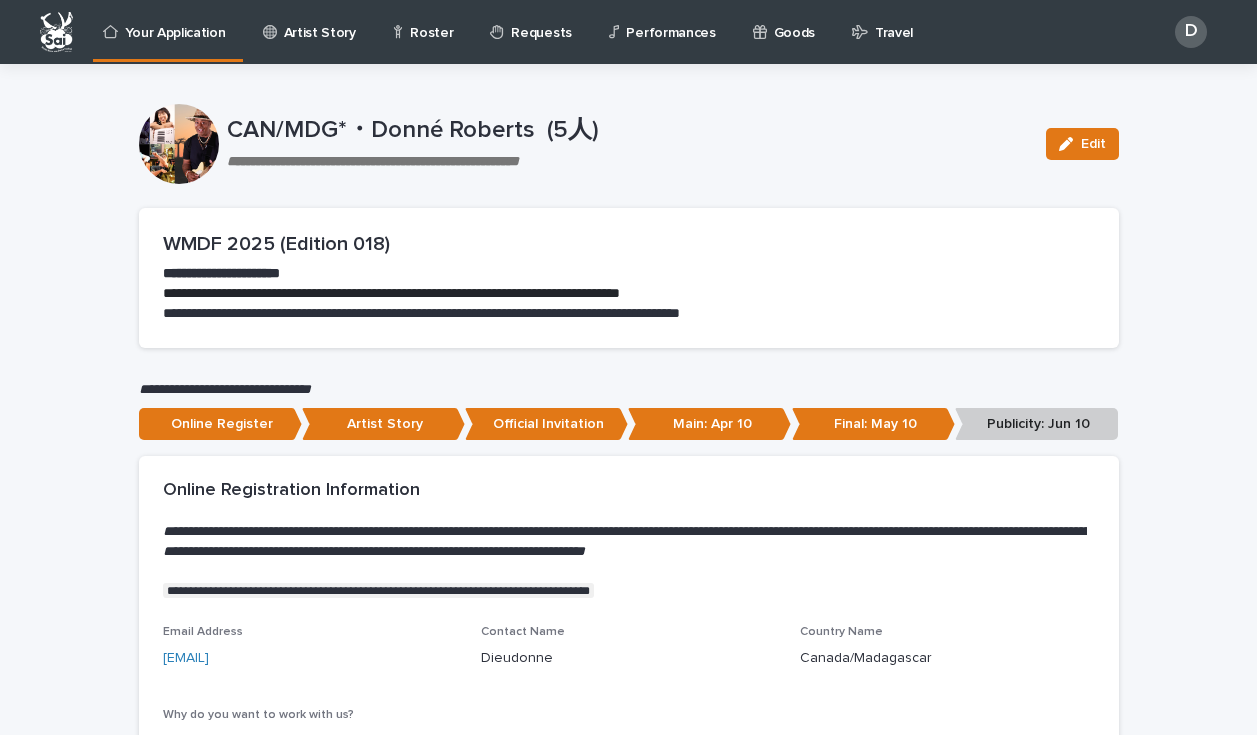 scroll, scrollTop: 0, scrollLeft: 0, axis: both 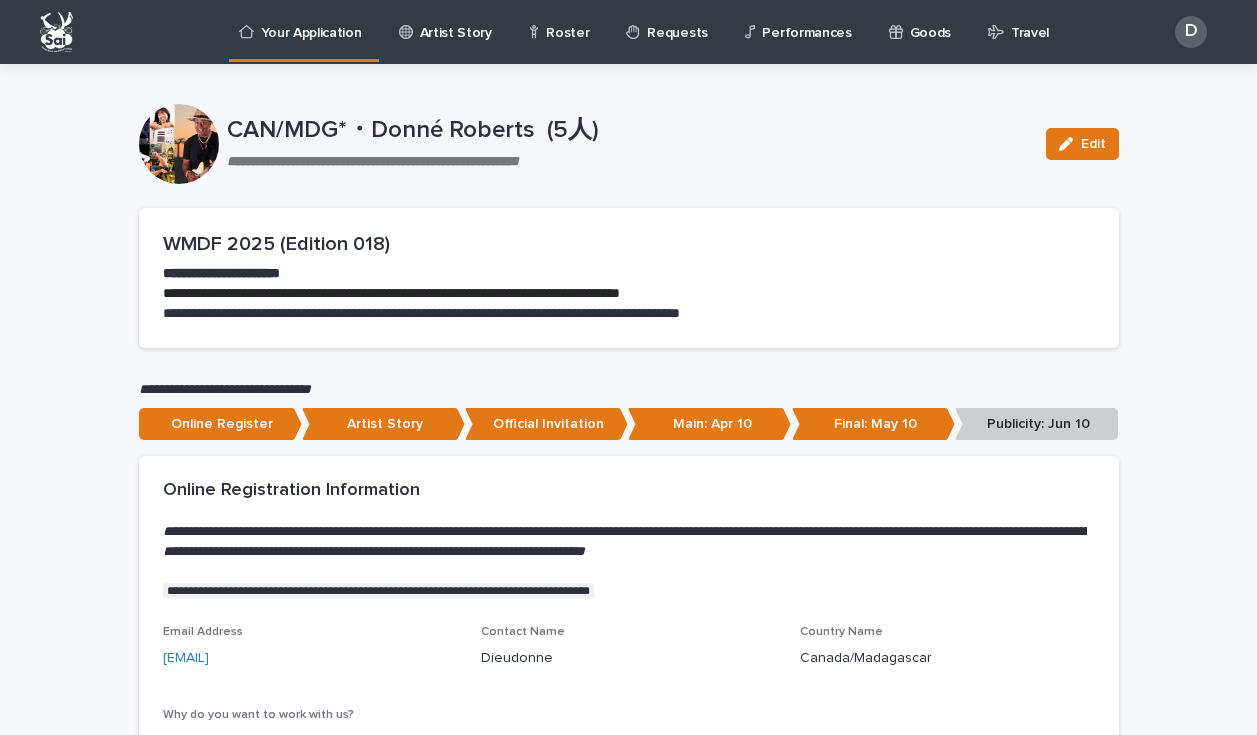 click on "Goods" at bounding box center [923, 21] 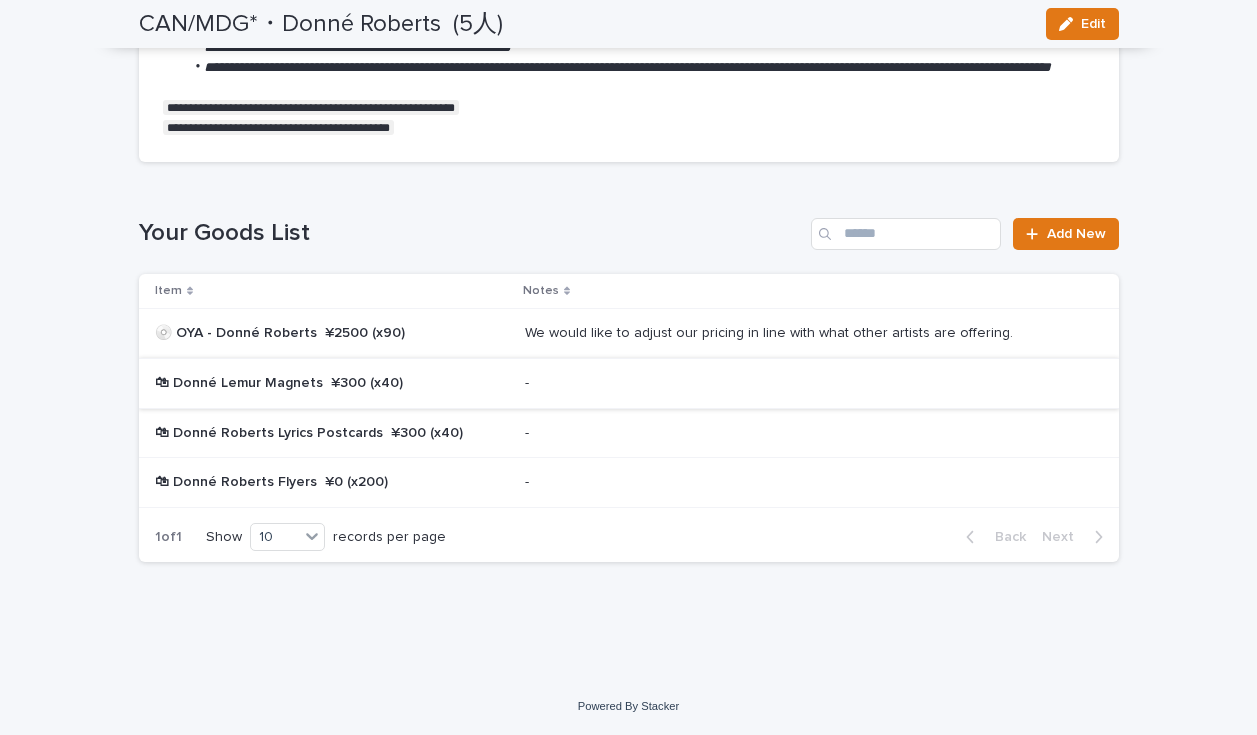 scroll, scrollTop: 0, scrollLeft: 0, axis: both 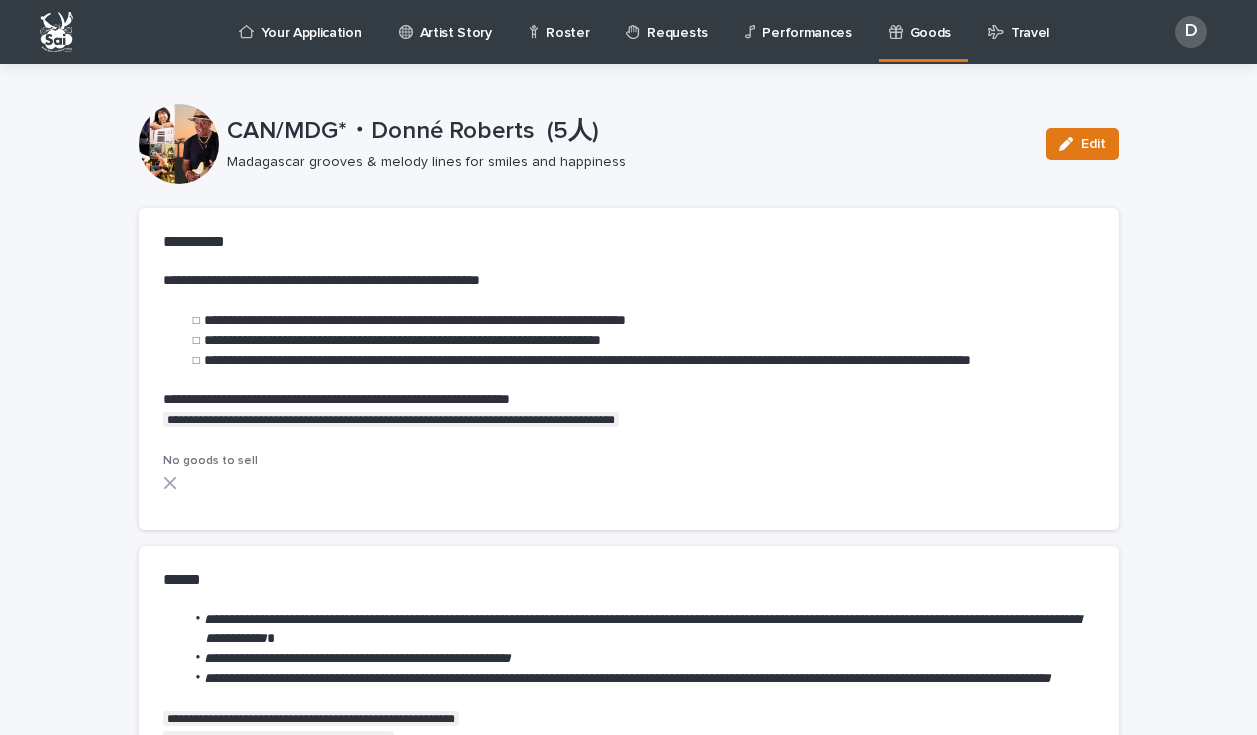 click 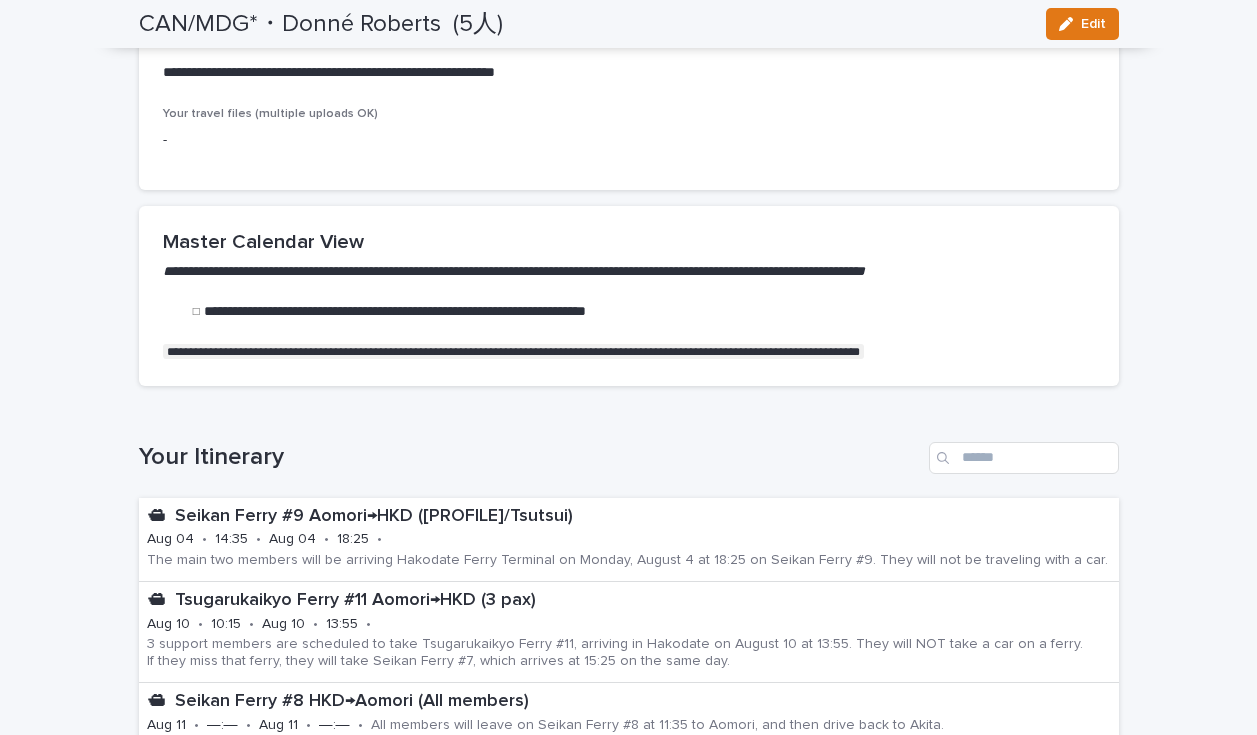 scroll, scrollTop: 2064, scrollLeft: 0, axis: vertical 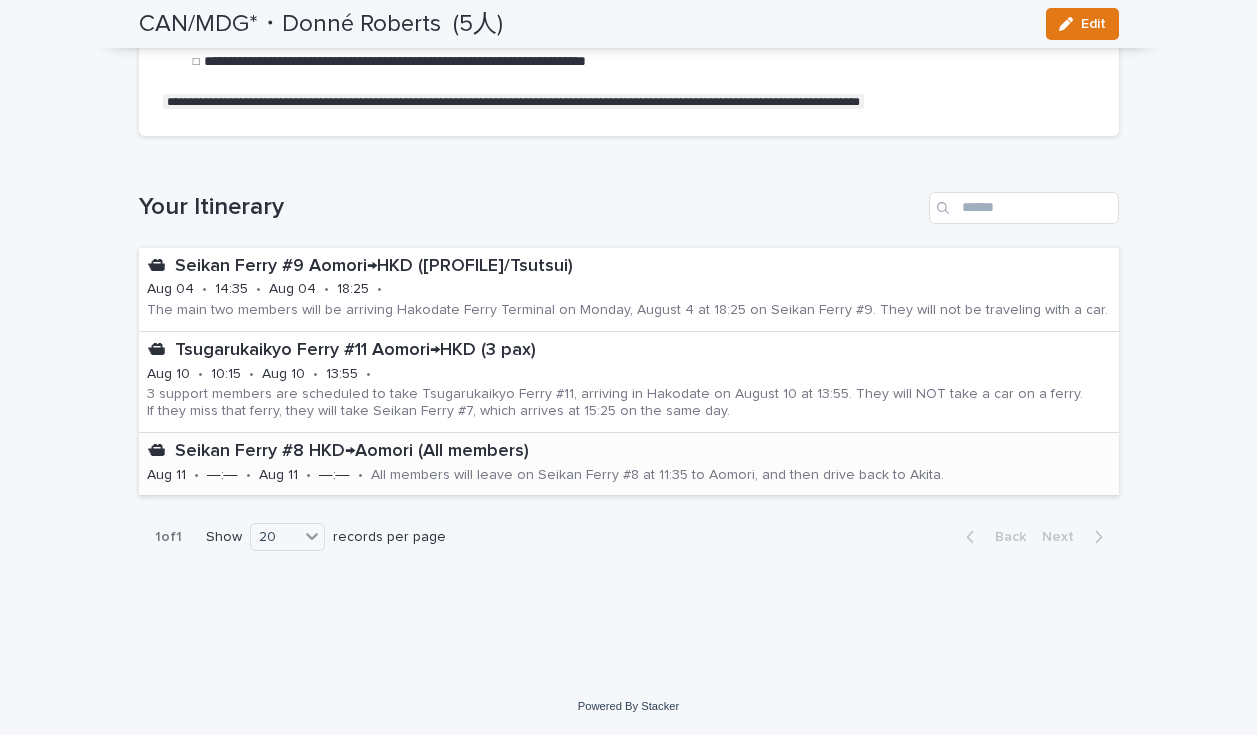 click on "🛳  Seikan Ferry #8 HKD→Aomori (All members) Aug 11 • ―:― • Aug 11 • ―:― • All members will leave on Seikan Ferry #8 at 11:35 to Aomori, and then drive back to Akita." at bounding box center [629, 464] 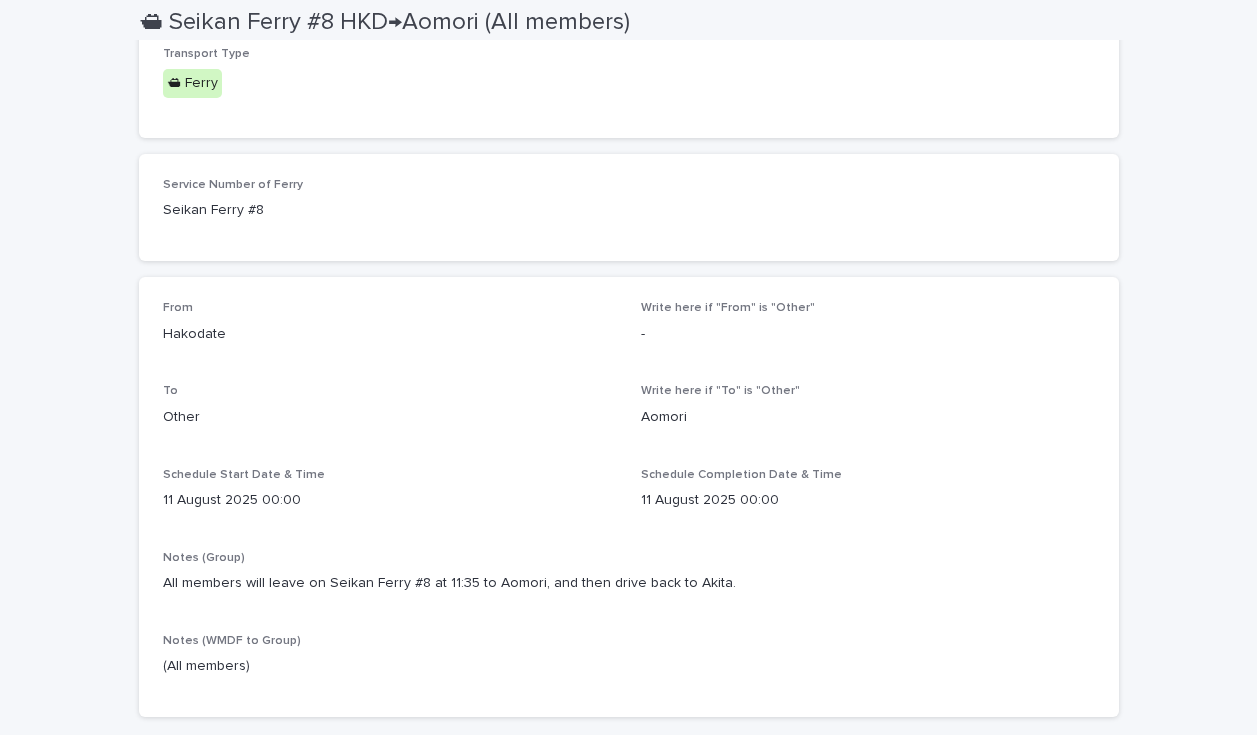 scroll, scrollTop: 0, scrollLeft: 0, axis: both 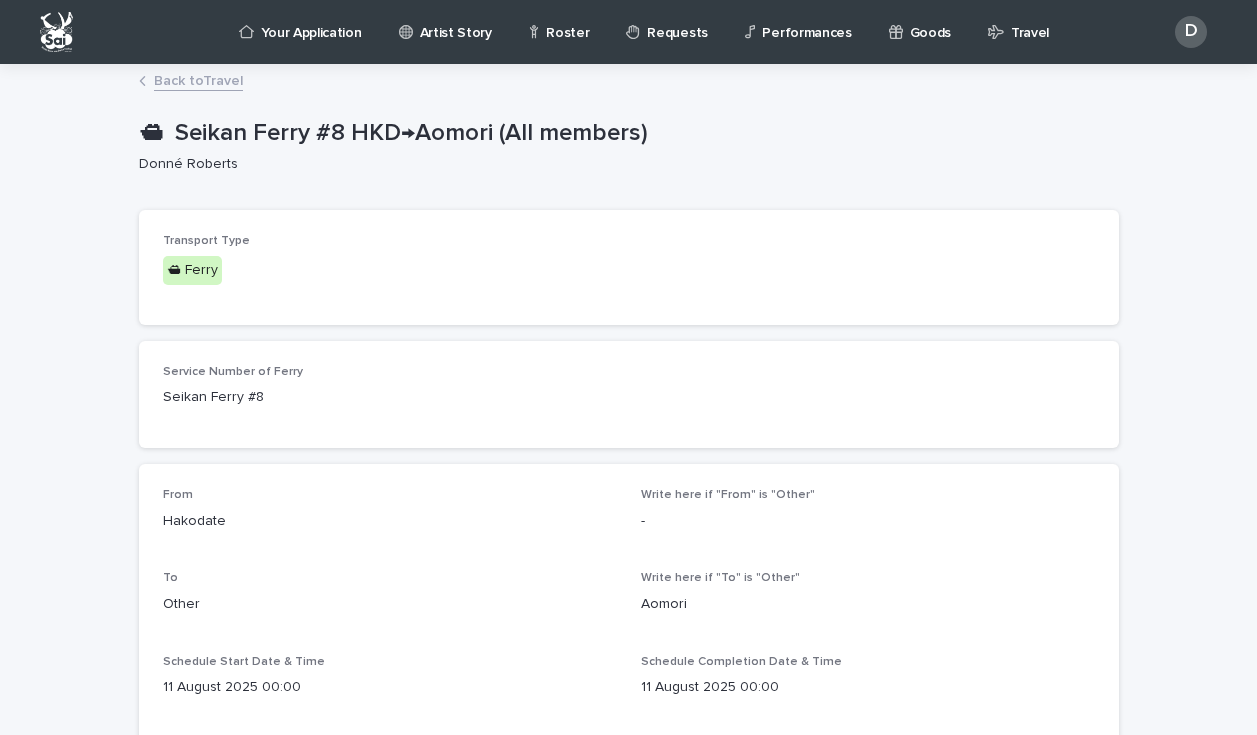click on "Back to  Travel" at bounding box center [198, 79] 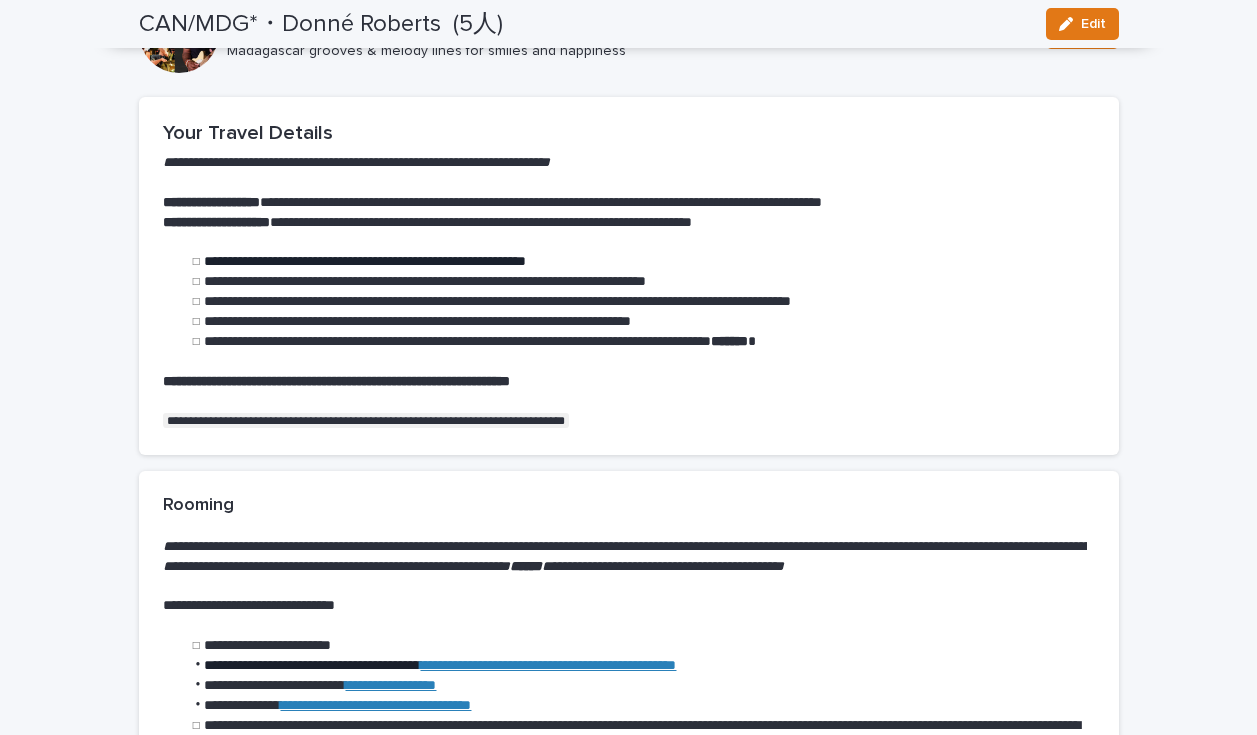 scroll, scrollTop: 0, scrollLeft: 0, axis: both 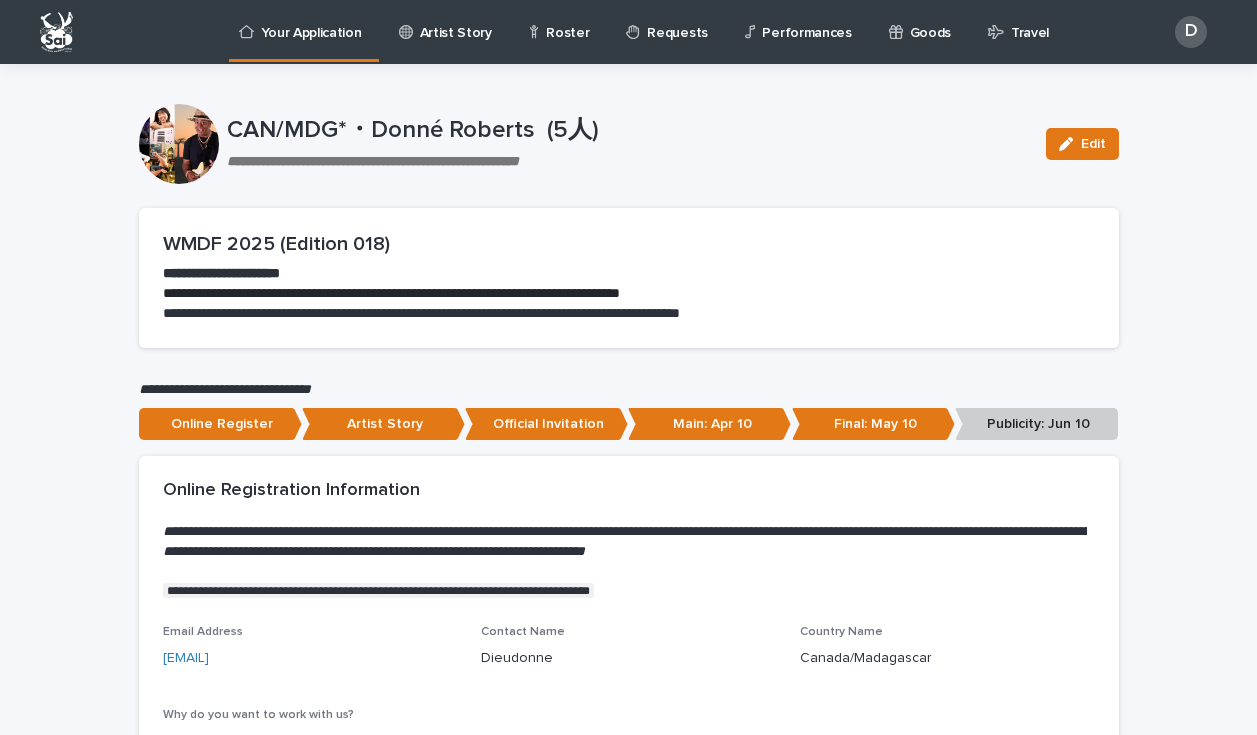 click on "Performances" at bounding box center [806, 21] 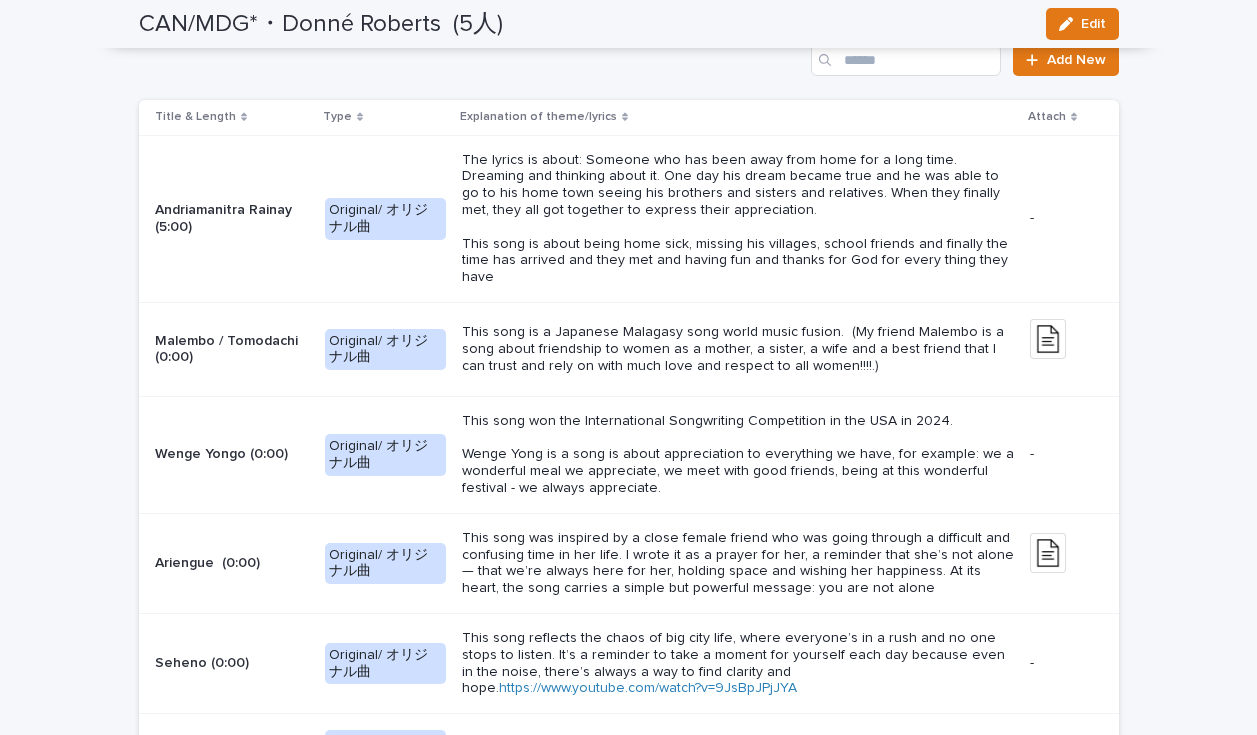 scroll, scrollTop: 2750, scrollLeft: 0, axis: vertical 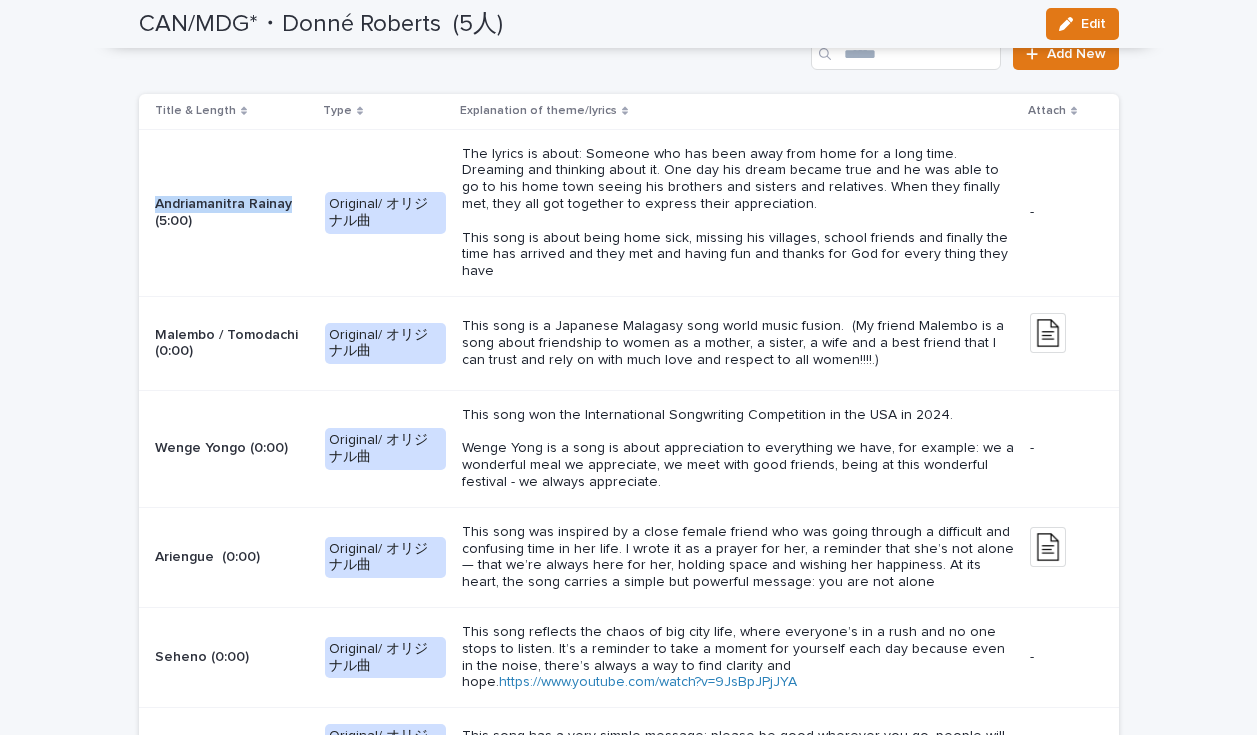 drag, startPoint x: 156, startPoint y: 197, endPoint x: 288, endPoint y: 196, distance: 132.00378 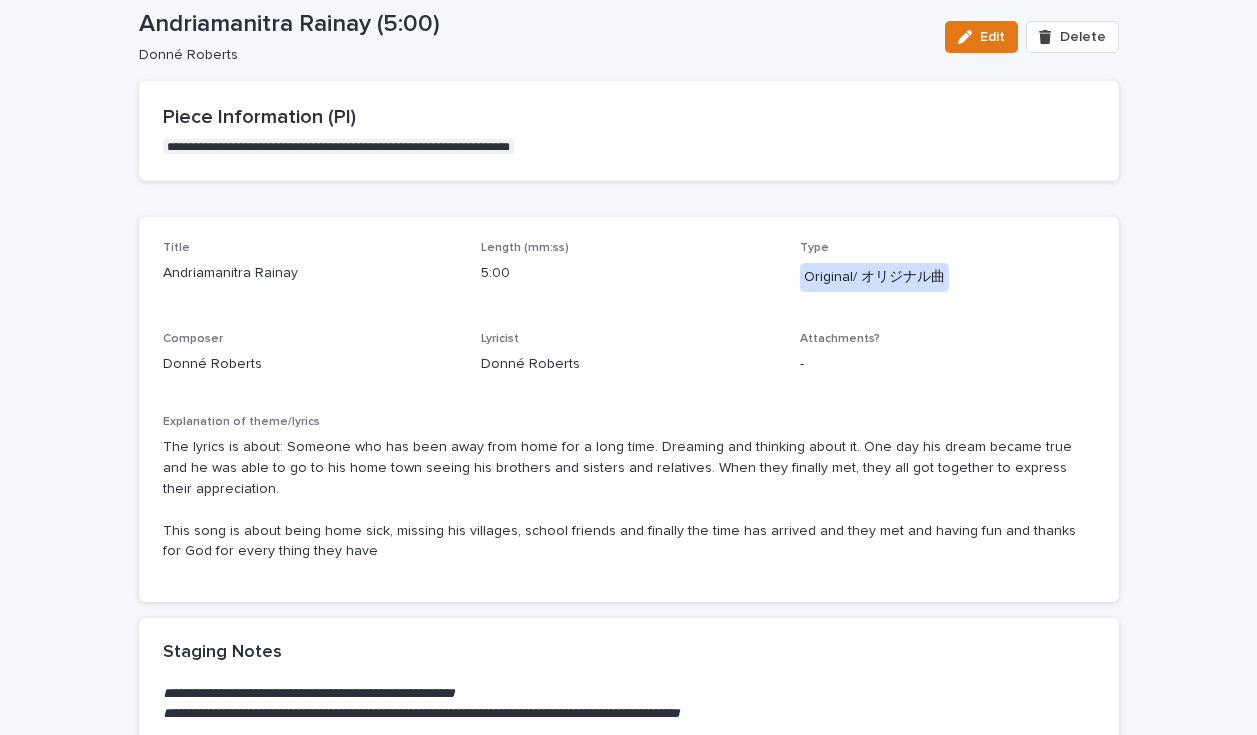 scroll, scrollTop: 115, scrollLeft: 0, axis: vertical 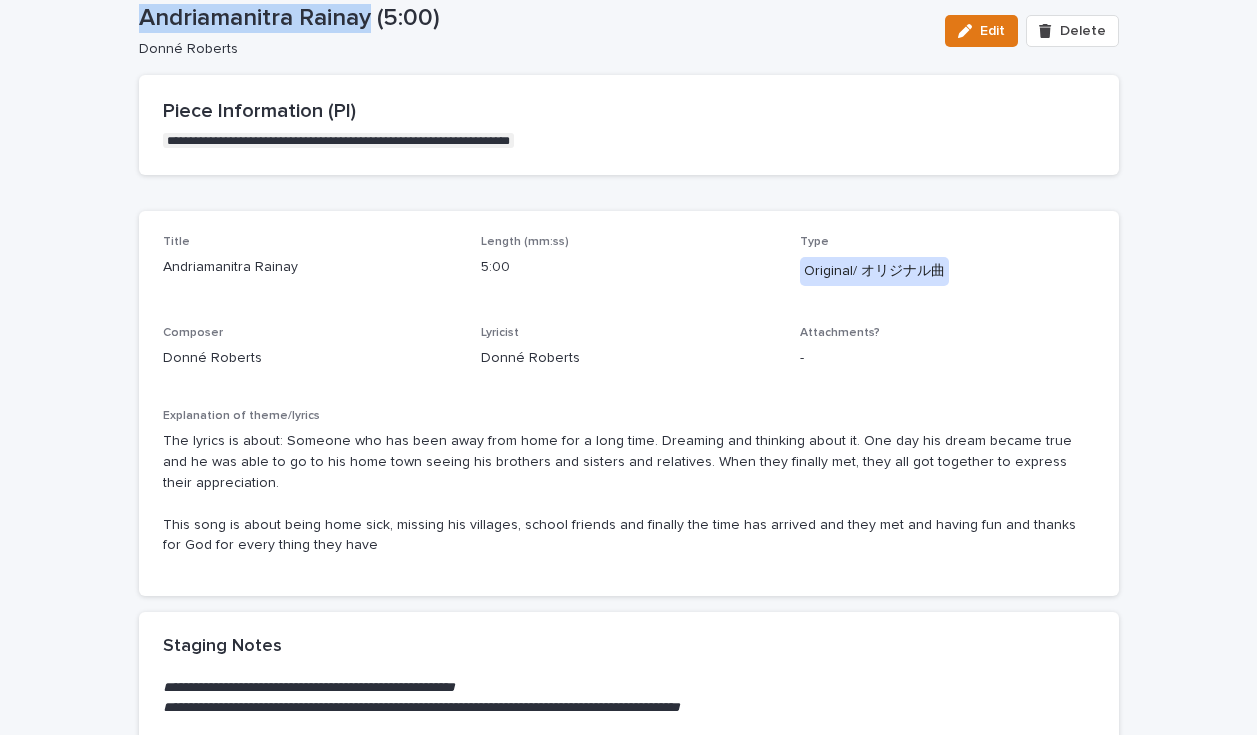 drag, startPoint x: 137, startPoint y: 18, endPoint x: 370, endPoint y: 21, distance: 233.01932 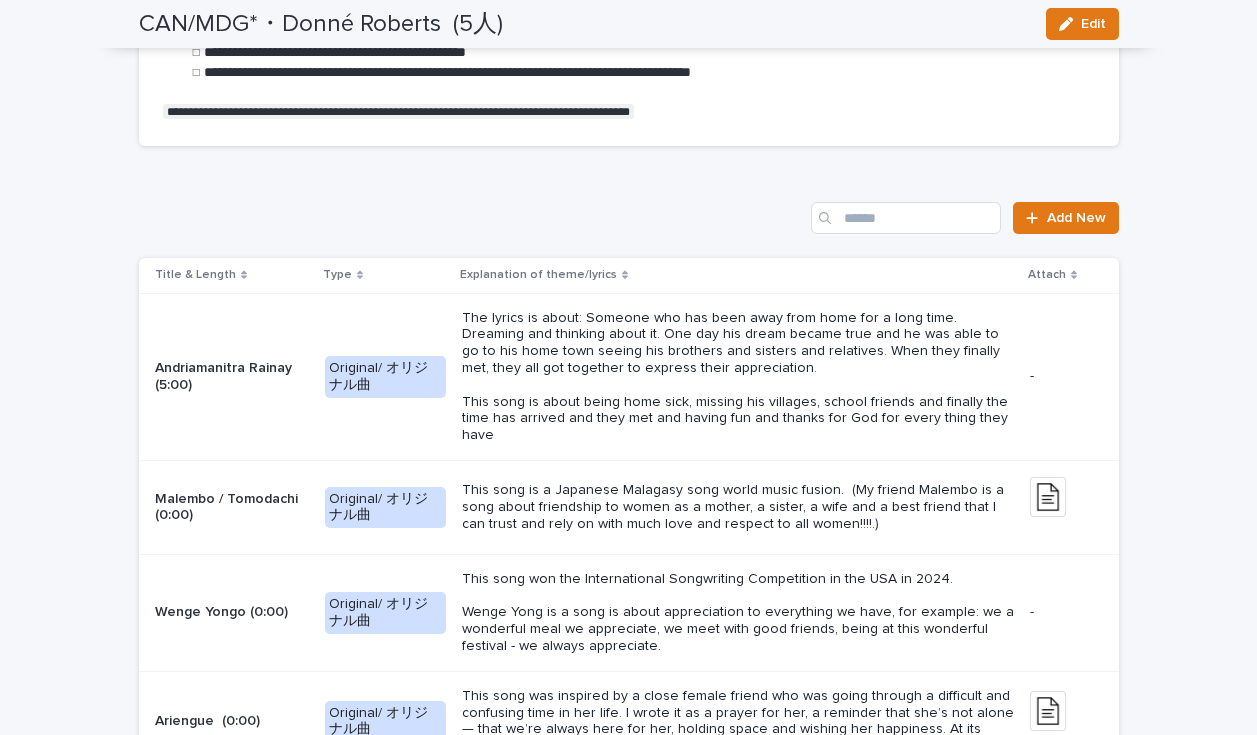 scroll, scrollTop: 2627, scrollLeft: 0, axis: vertical 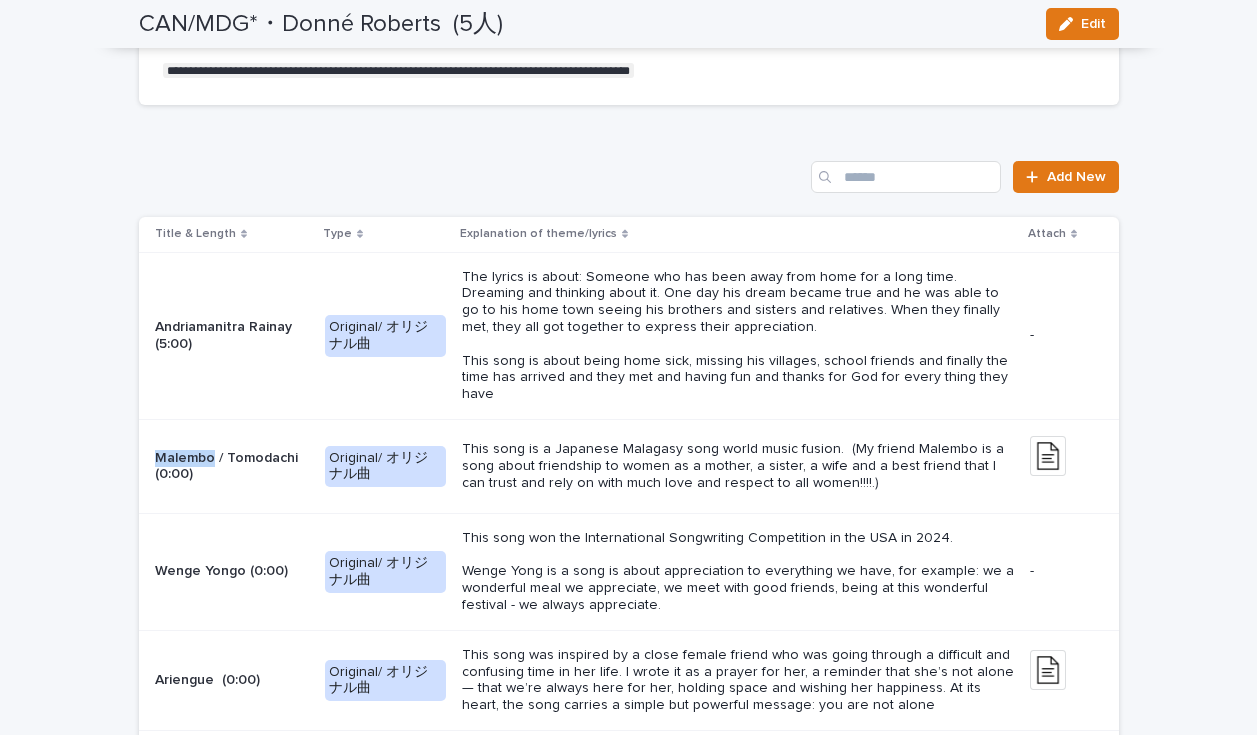 copy on "Malembo" 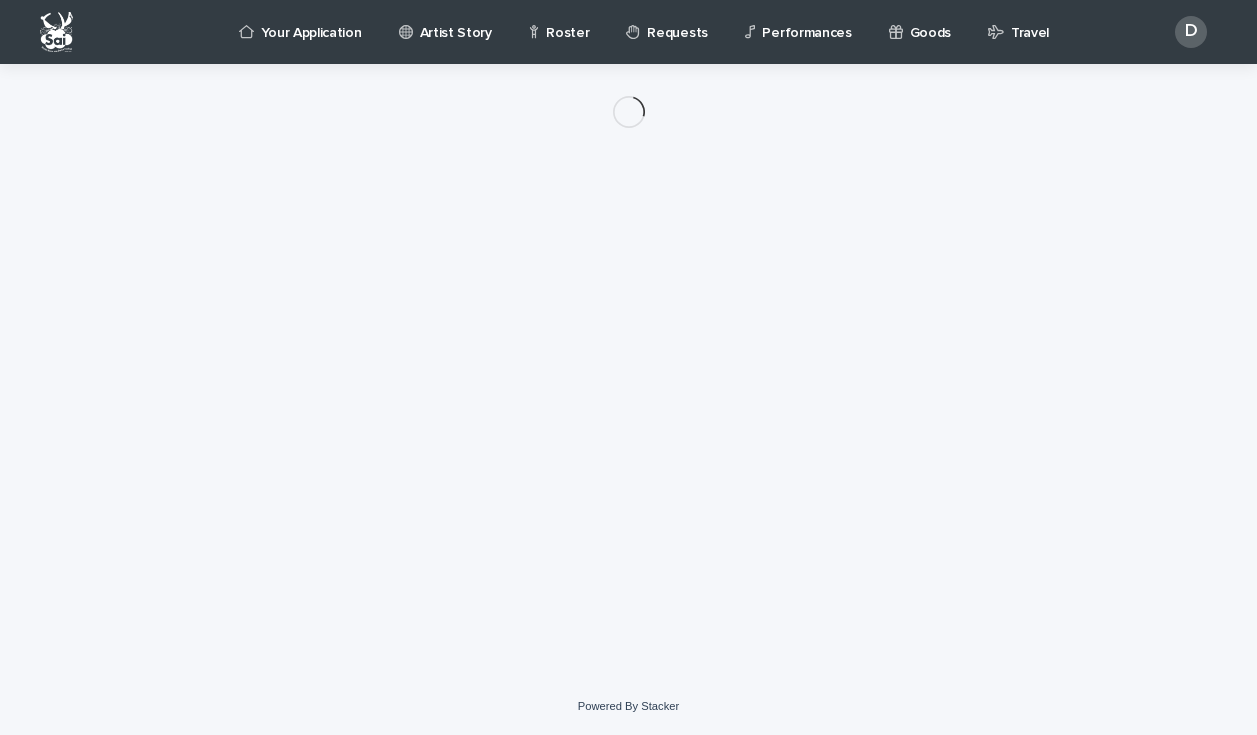 scroll, scrollTop: 0, scrollLeft: 0, axis: both 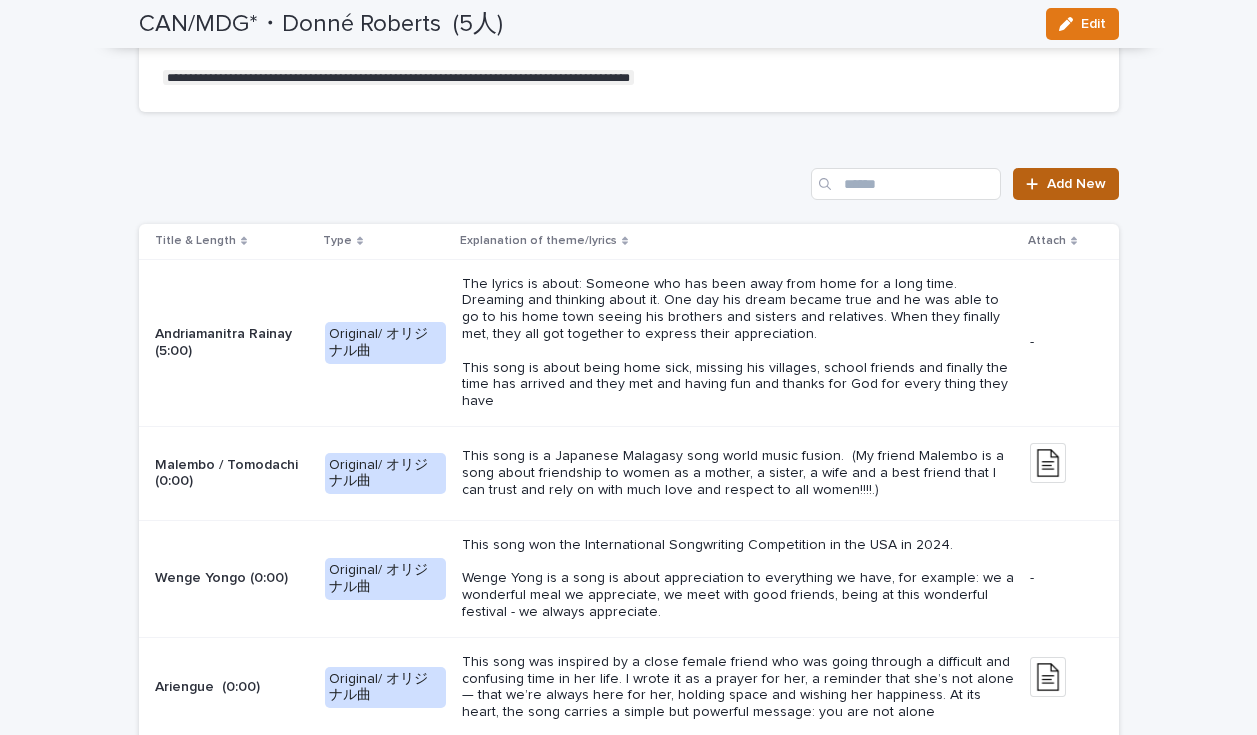 click on "Add New" at bounding box center [1065, 184] 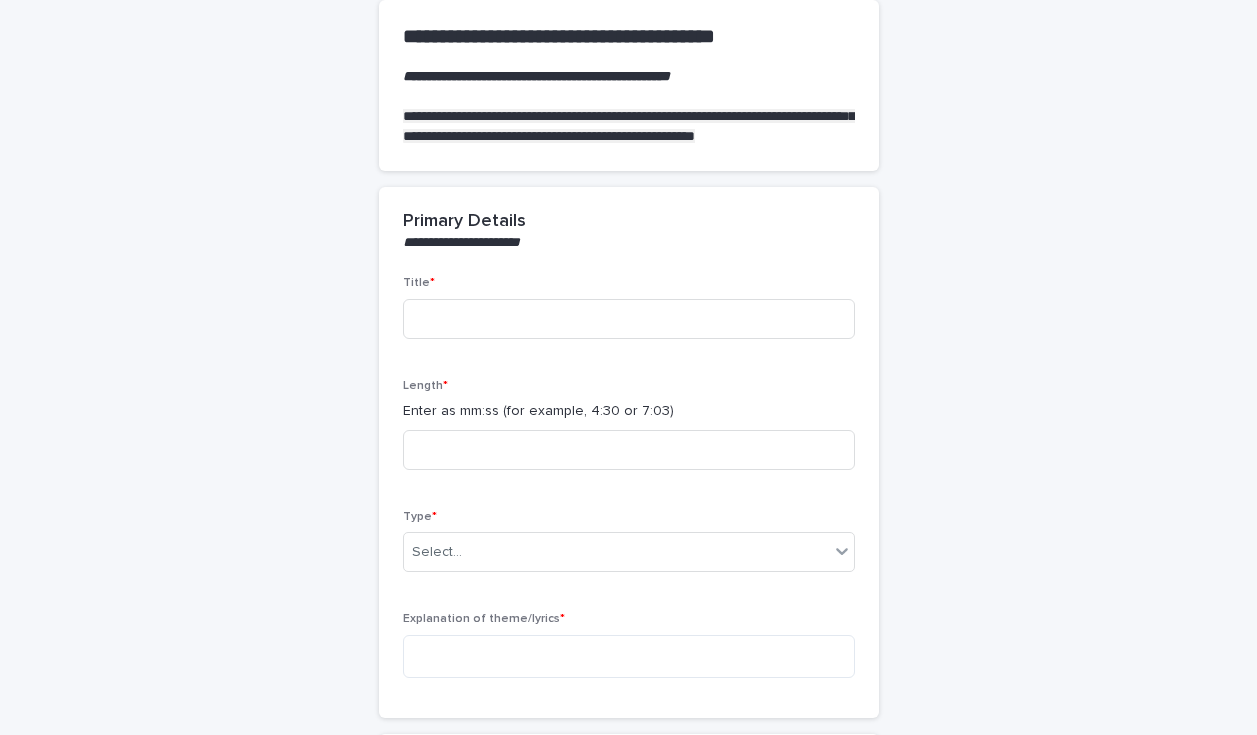scroll, scrollTop: 0, scrollLeft: 0, axis: both 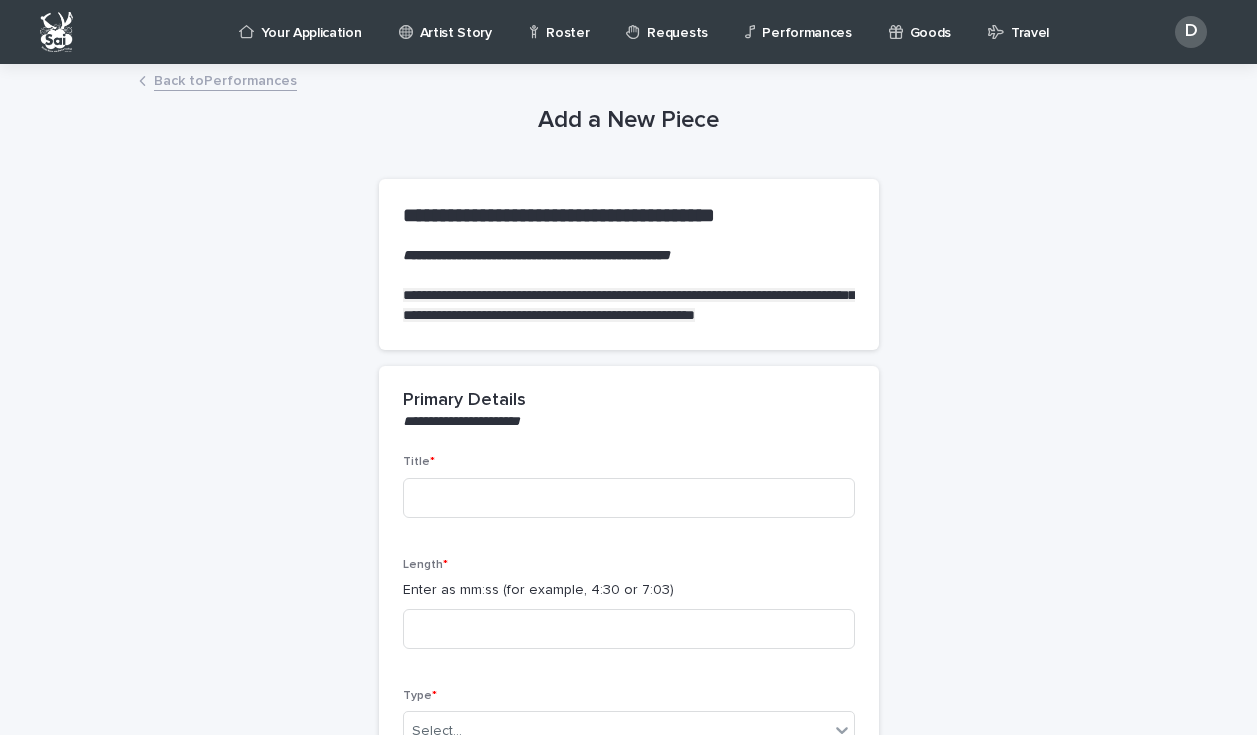 click on "Title *" at bounding box center [629, 494] 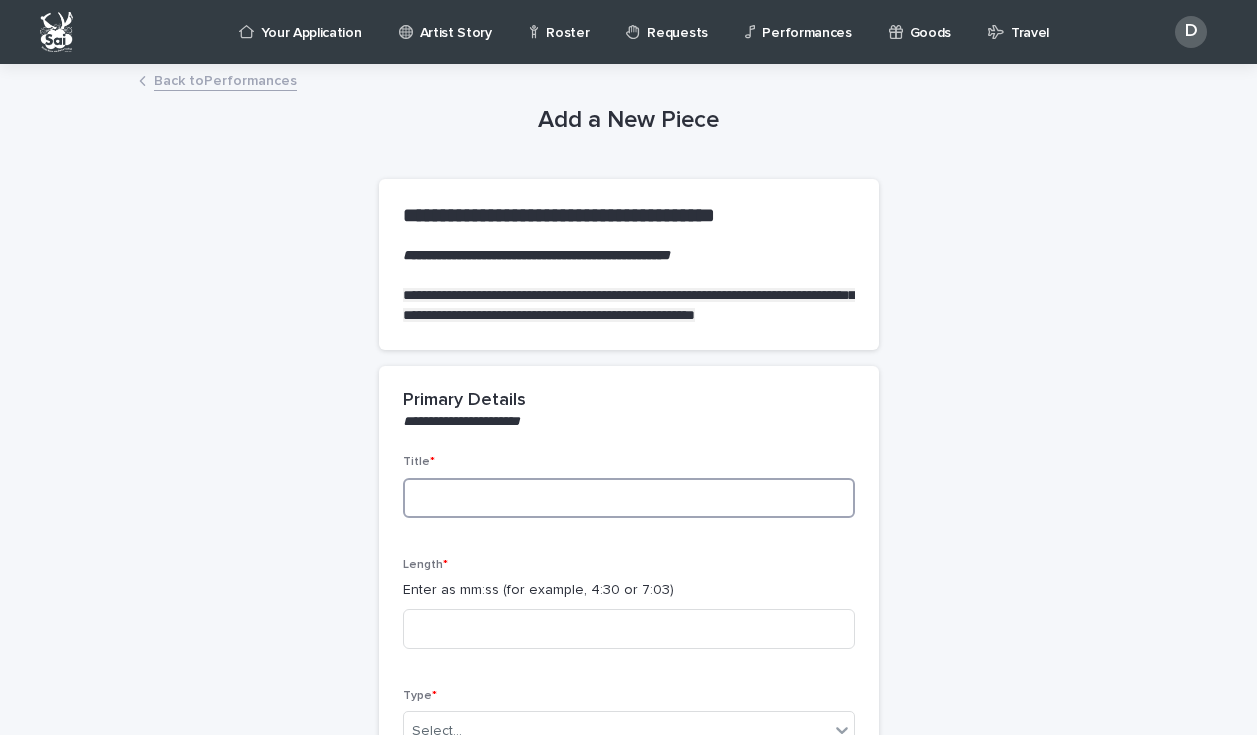 click at bounding box center [629, 498] 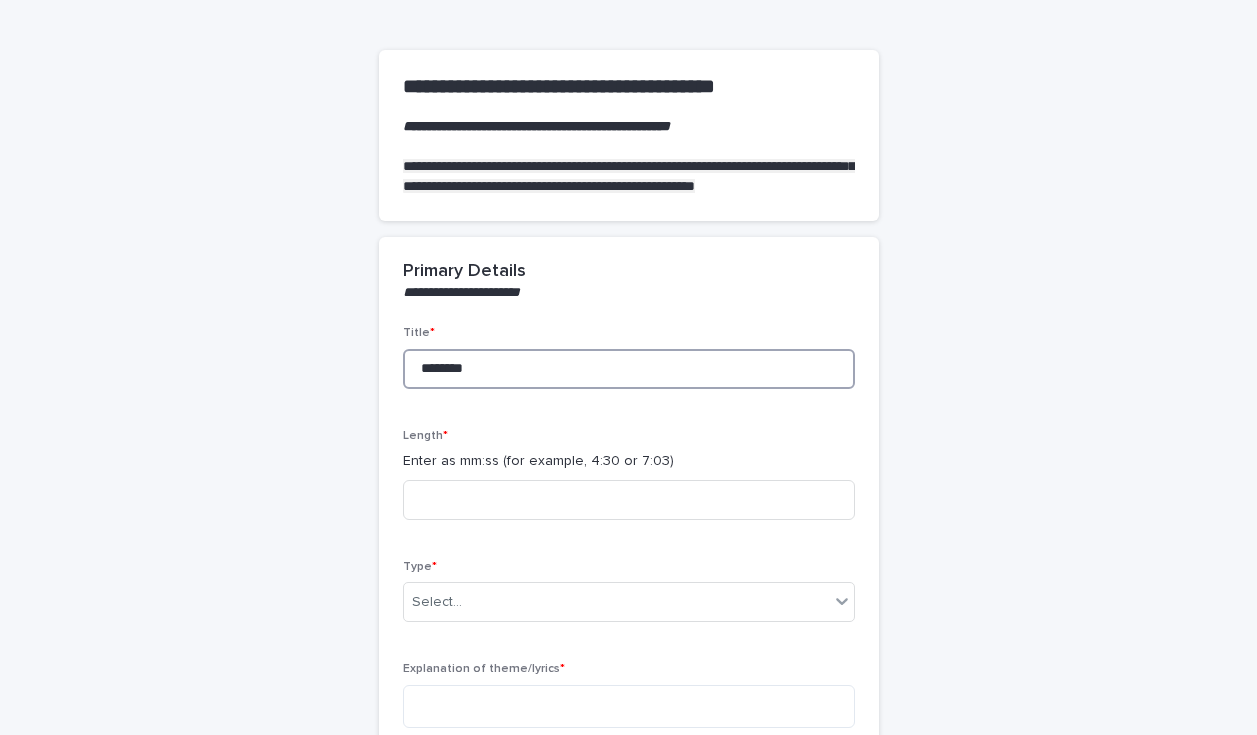 scroll, scrollTop: 132, scrollLeft: 0, axis: vertical 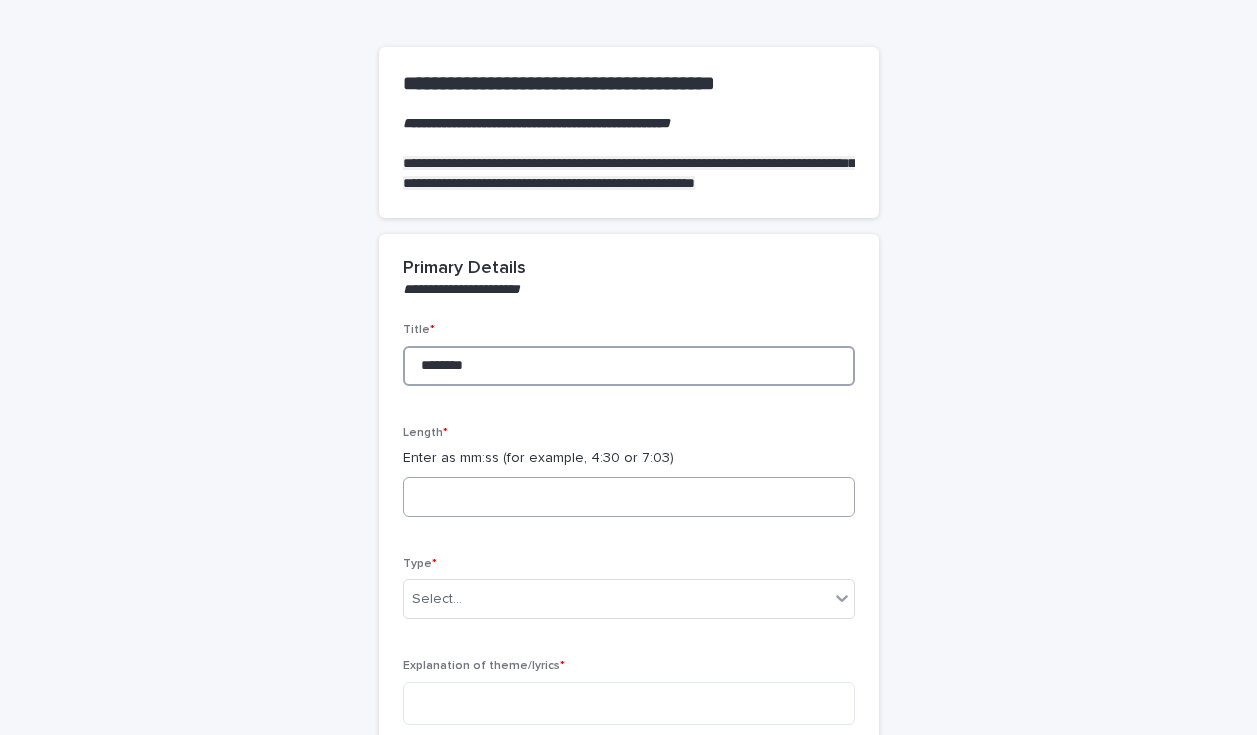 type on "********" 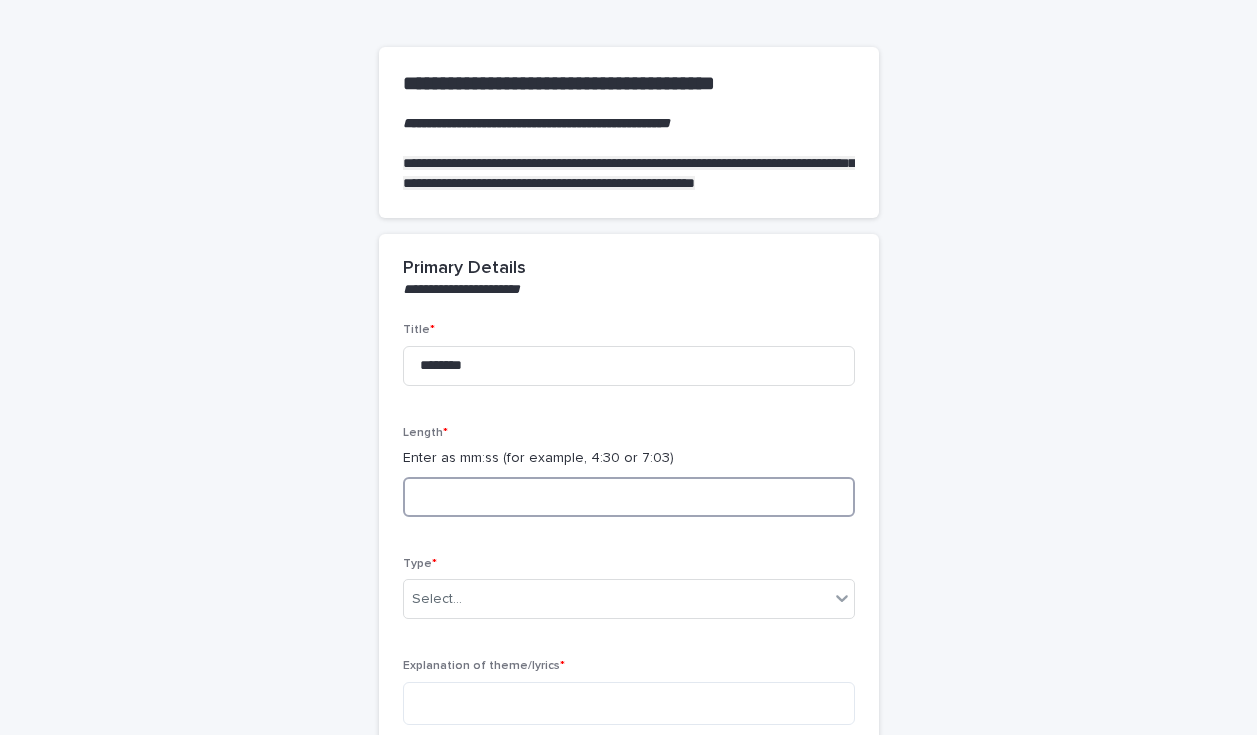 click at bounding box center (629, 497) 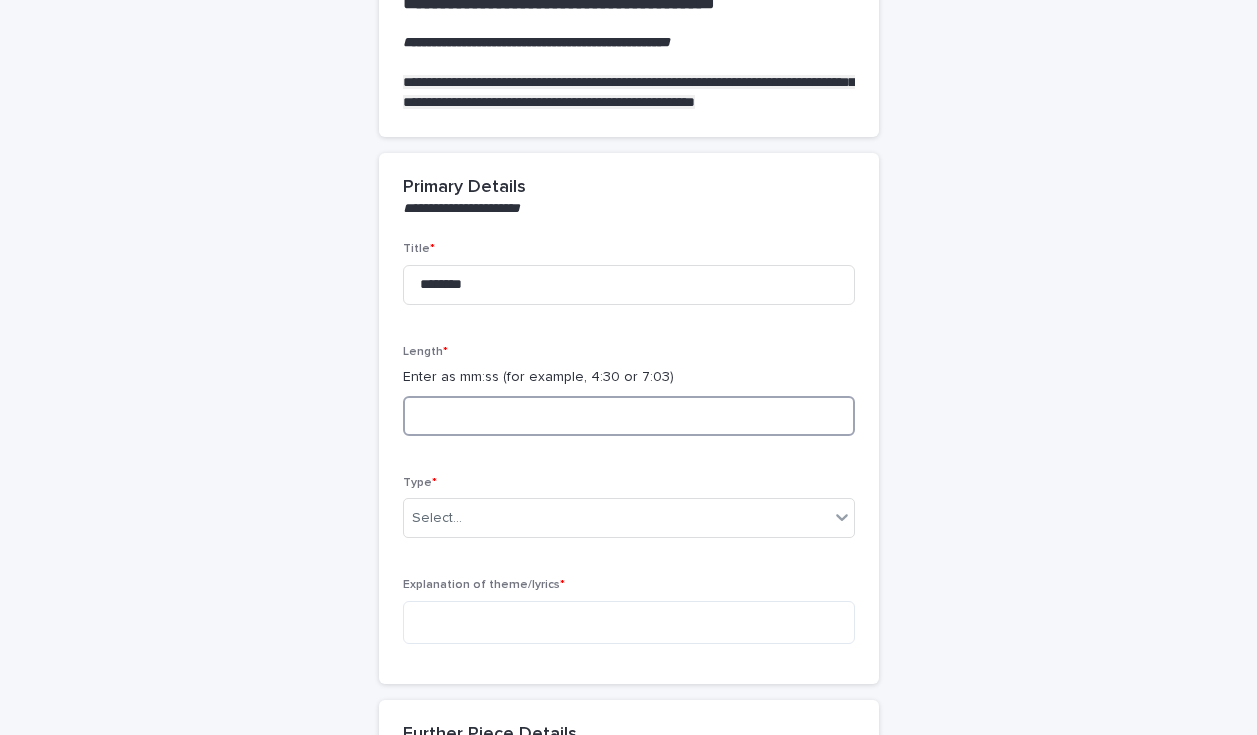 scroll, scrollTop: 269, scrollLeft: 0, axis: vertical 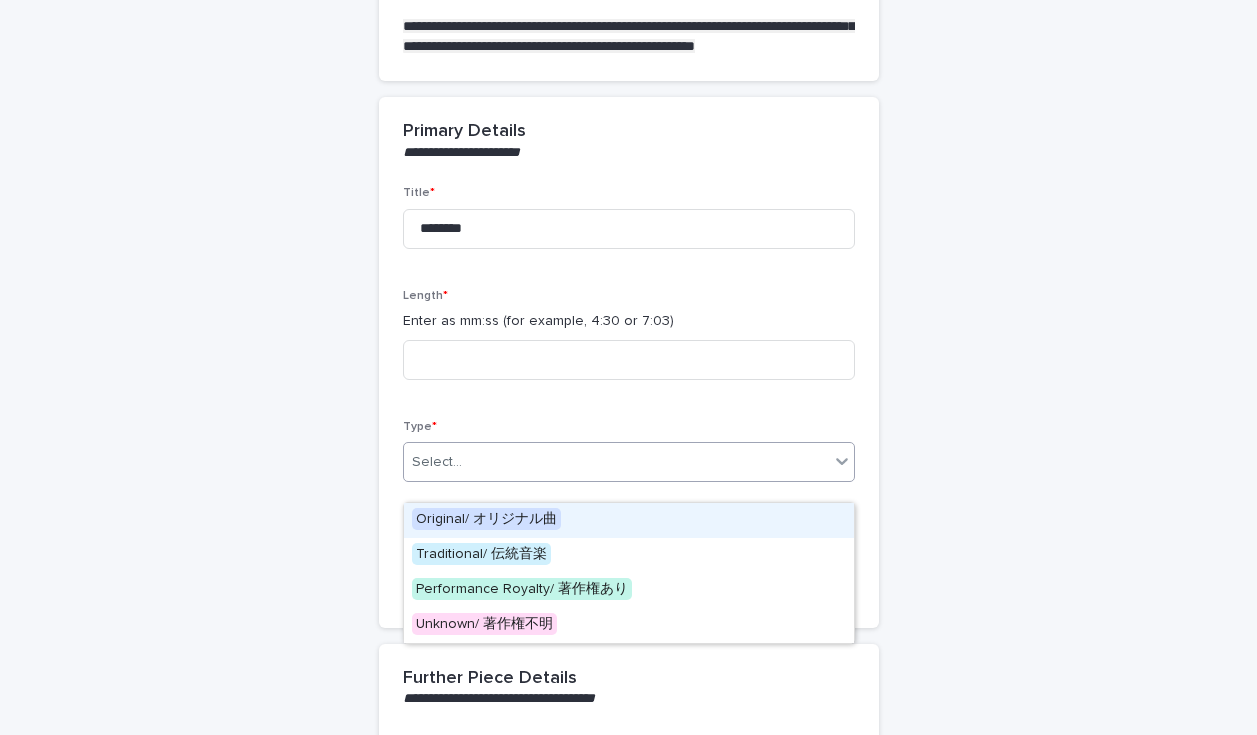click at bounding box center (465, 462) 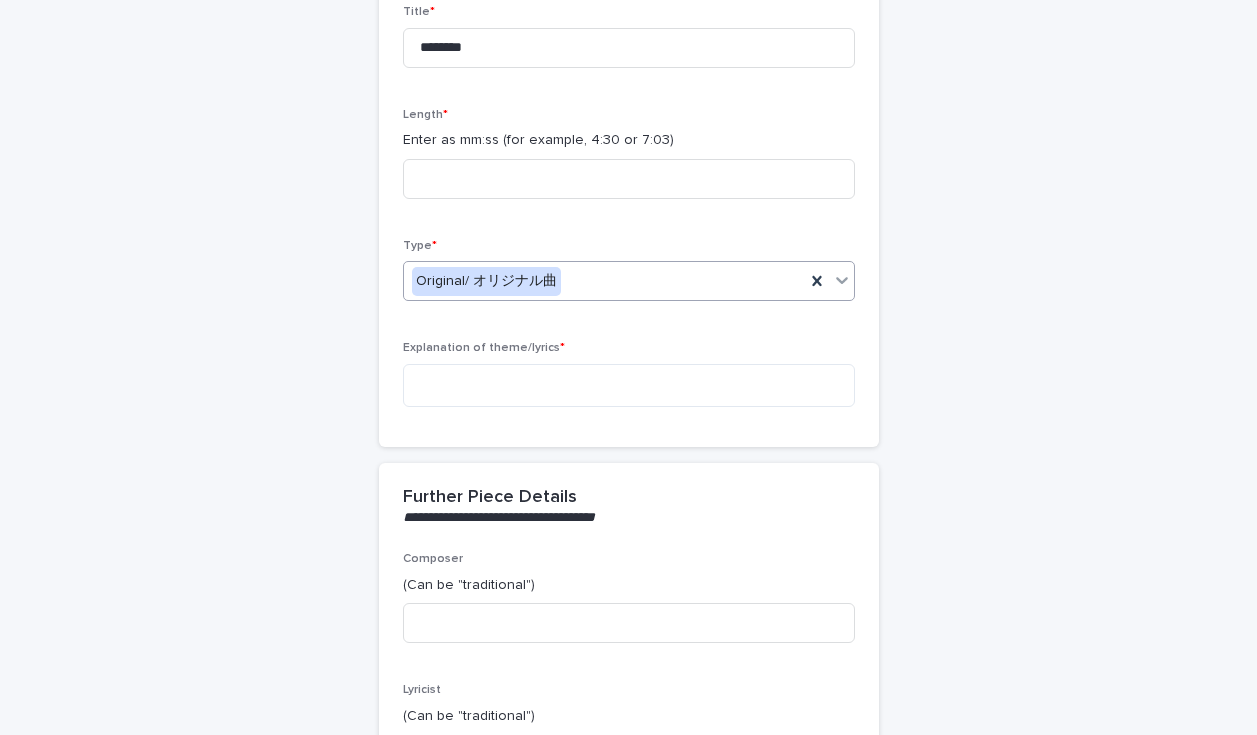 scroll, scrollTop: 452, scrollLeft: 0, axis: vertical 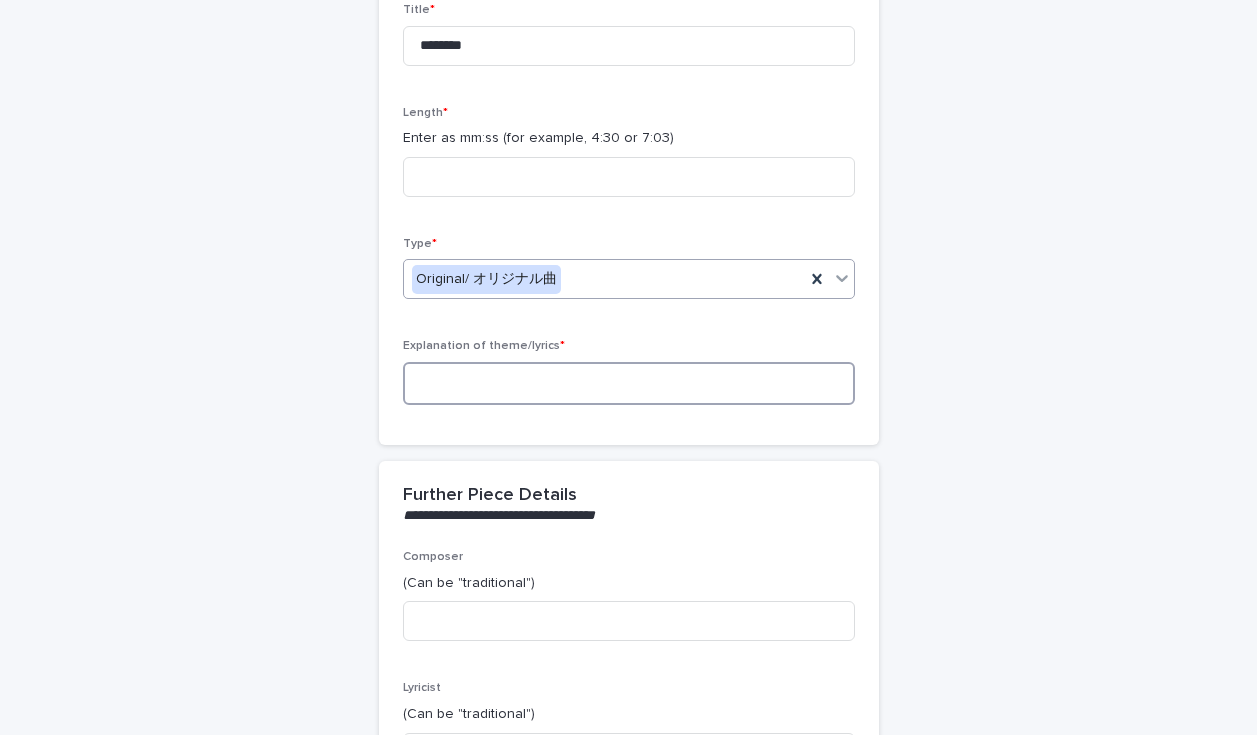 click at bounding box center (629, 383) 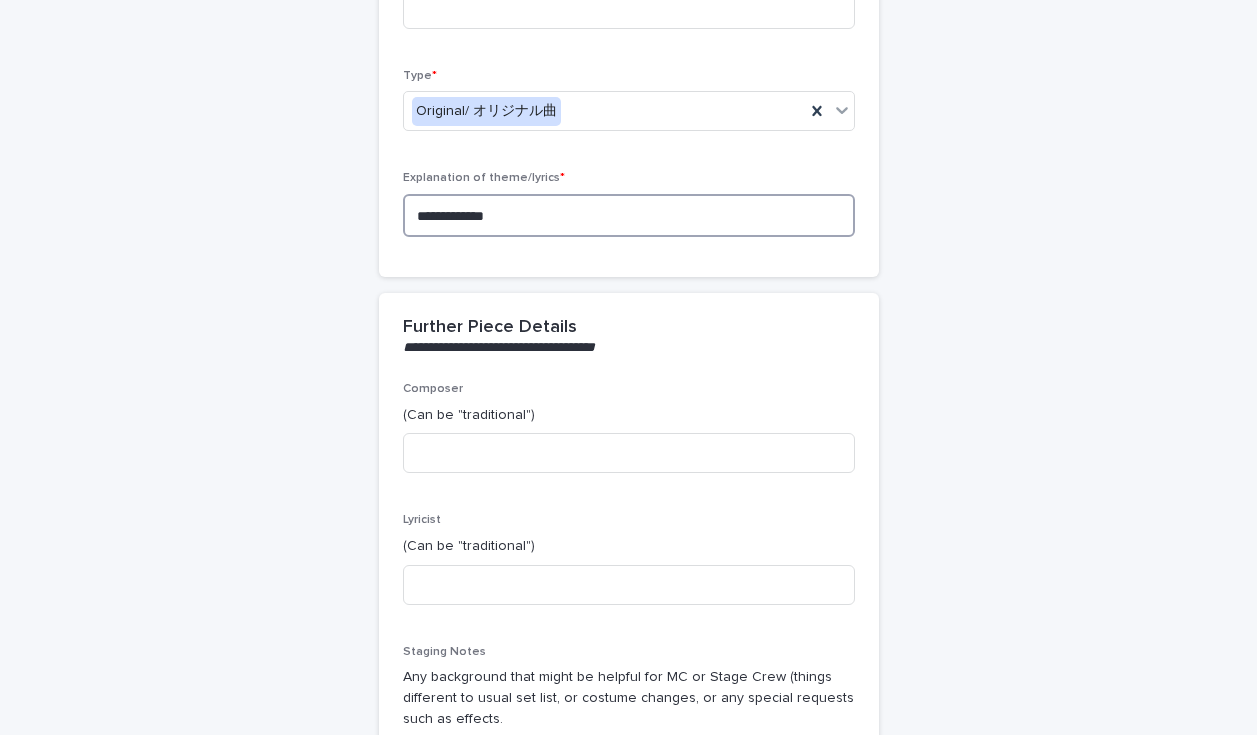 scroll, scrollTop: 630, scrollLeft: 0, axis: vertical 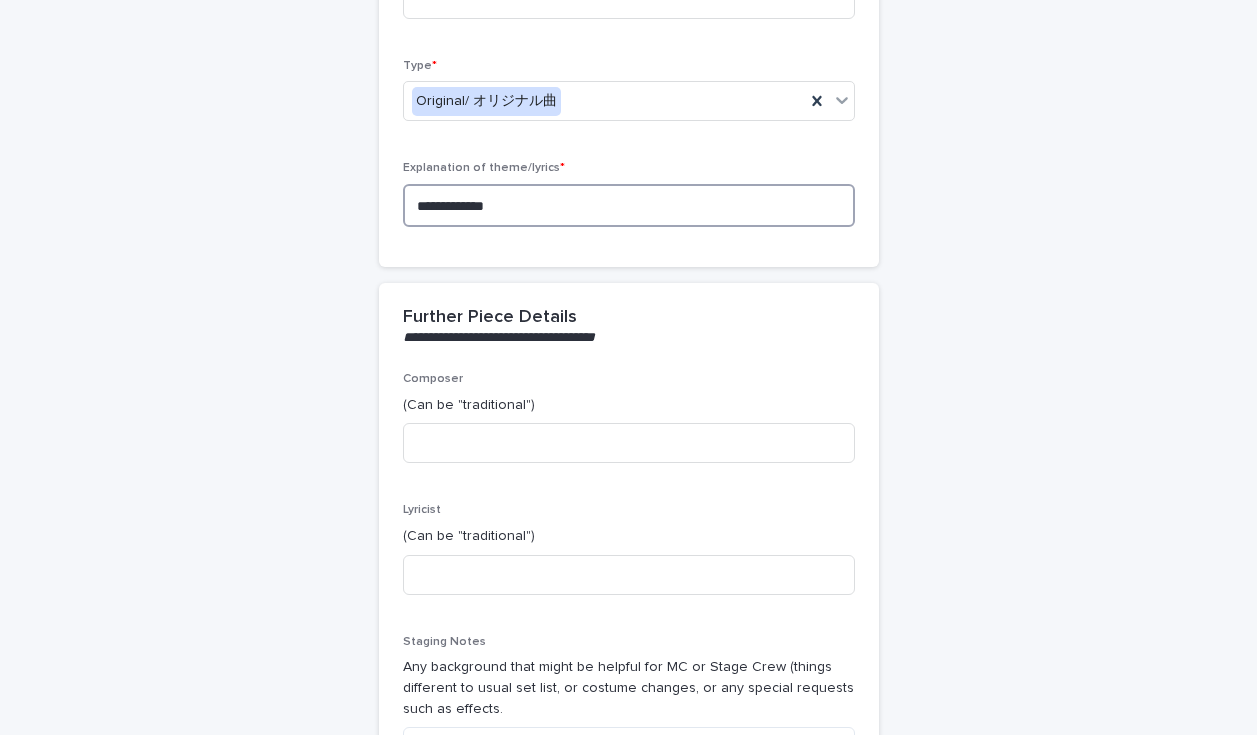 click on "**********" at bounding box center (629, 205) 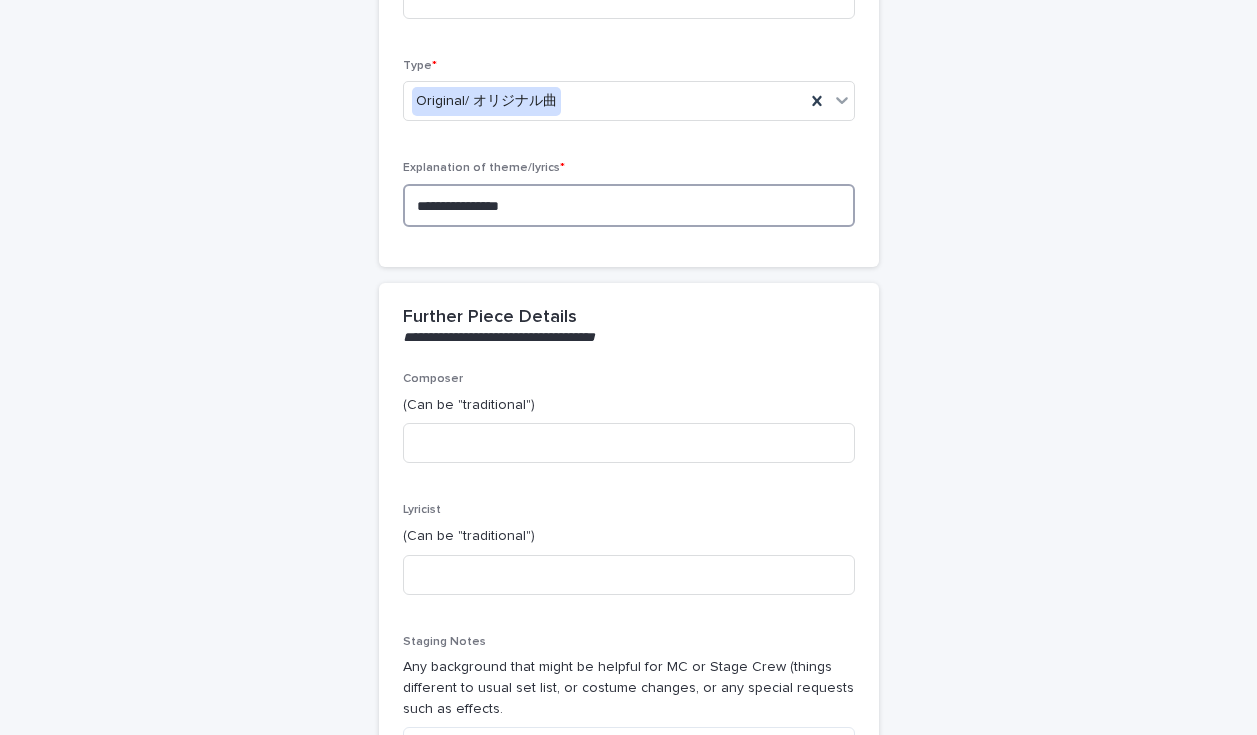 type on "**********" 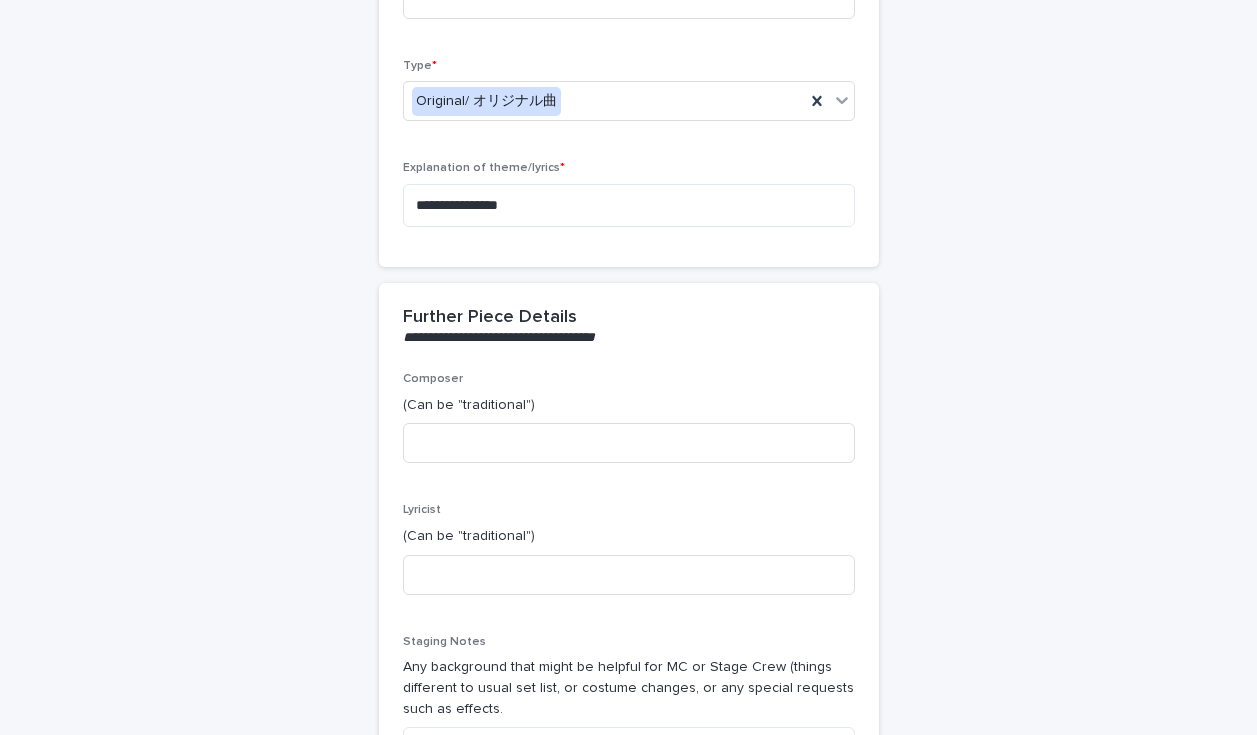 click on "**********" at bounding box center [629, 281] 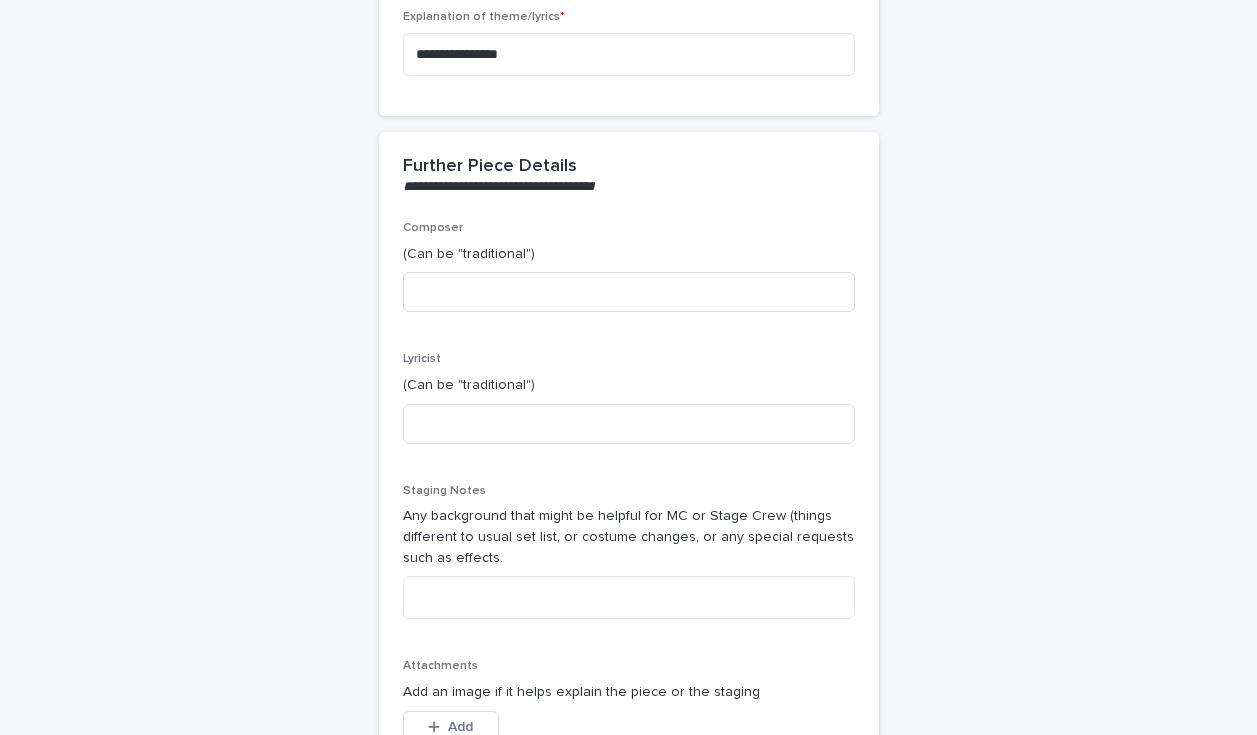 scroll, scrollTop: 782, scrollLeft: 0, axis: vertical 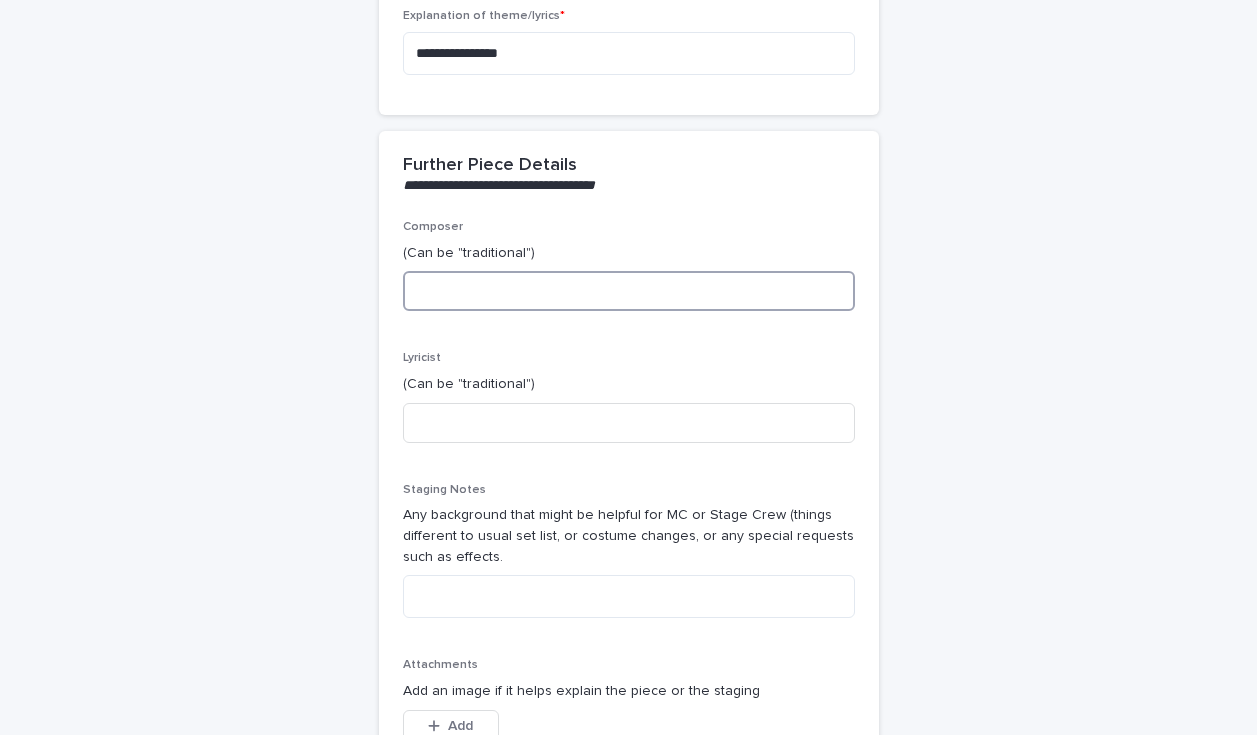 click at bounding box center (629, 291) 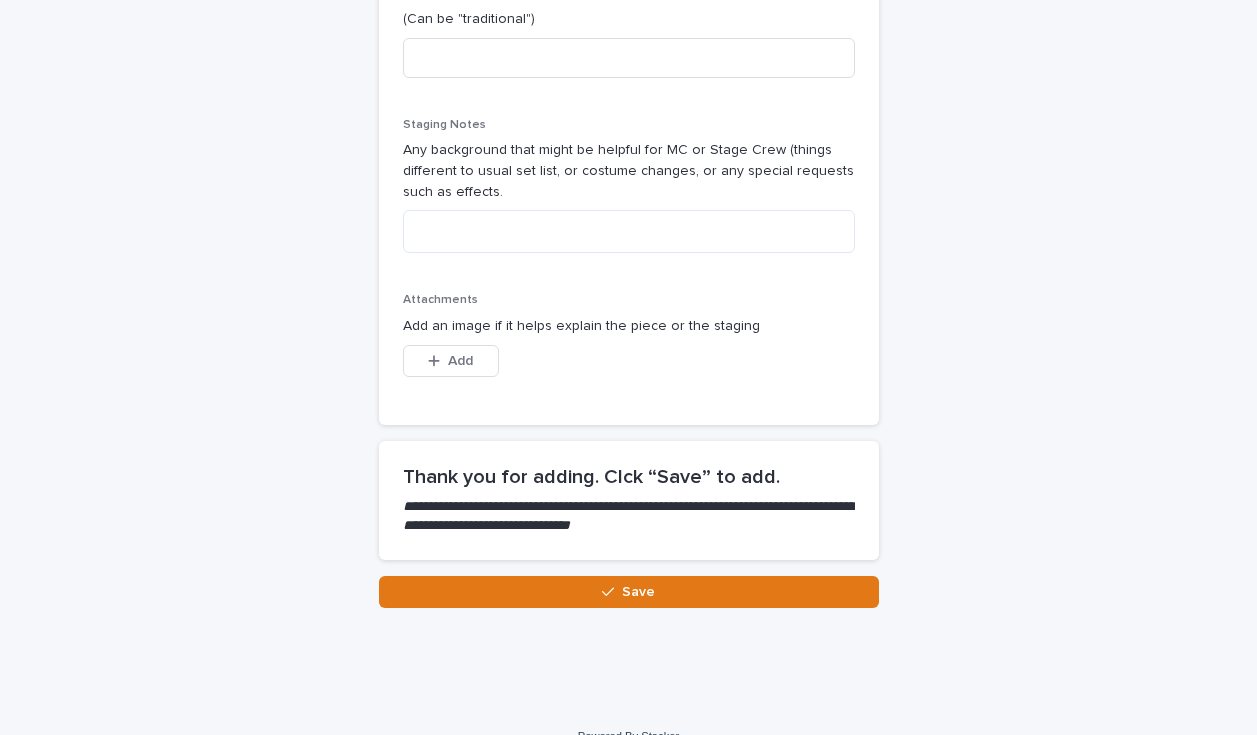scroll, scrollTop: 1197, scrollLeft: 0, axis: vertical 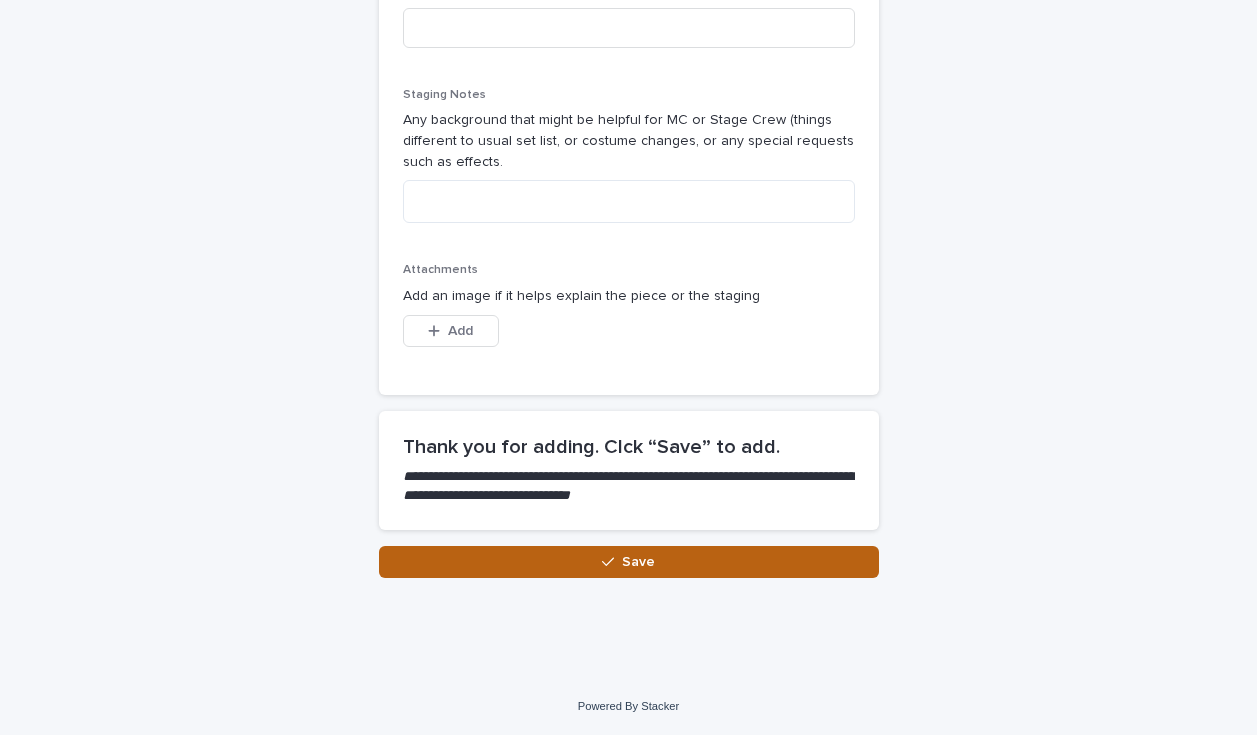 click on "Save" at bounding box center (629, 562) 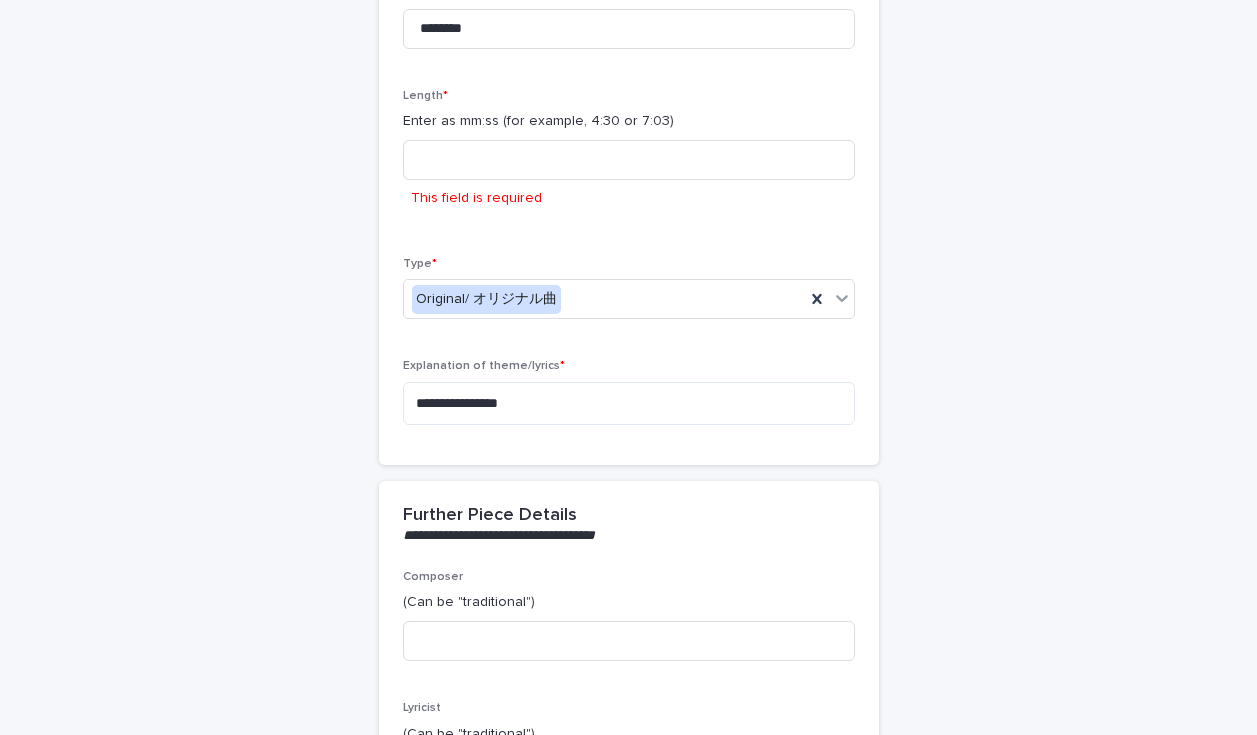 scroll, scrollTop: 449, scrollLeft: 0, axis: vertical 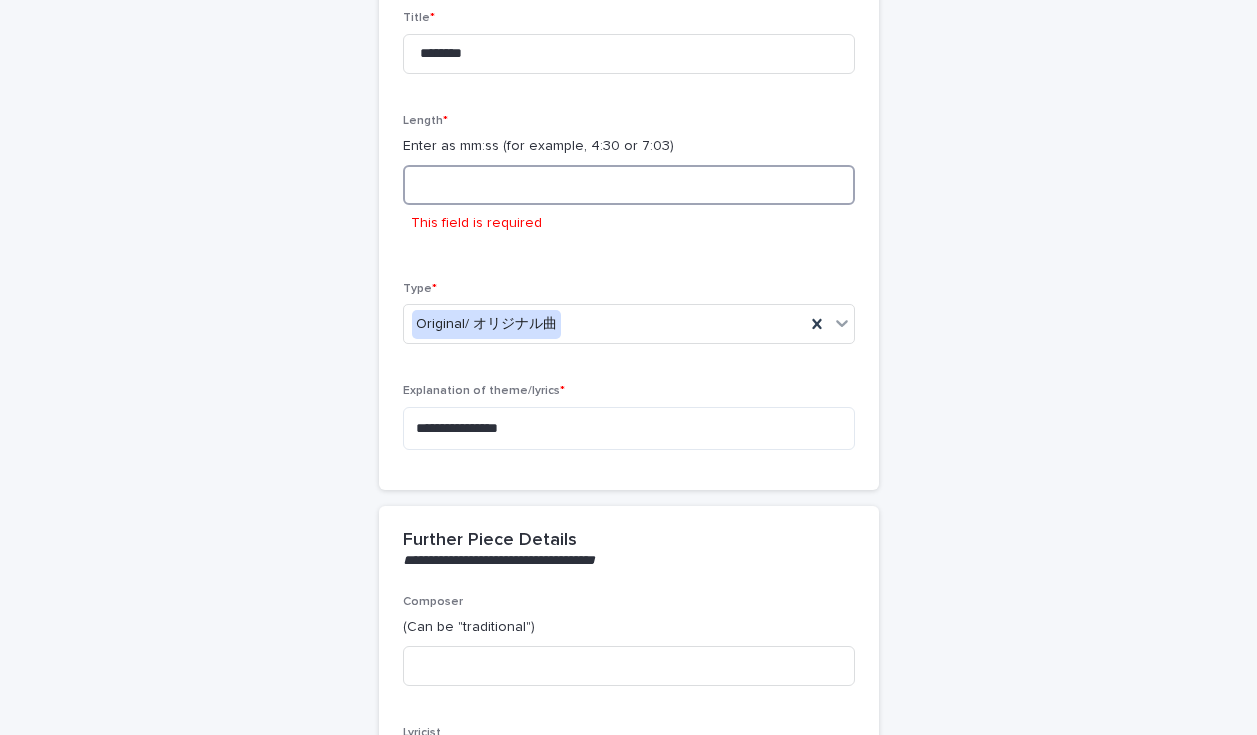 click at bounding box center (629, 185) 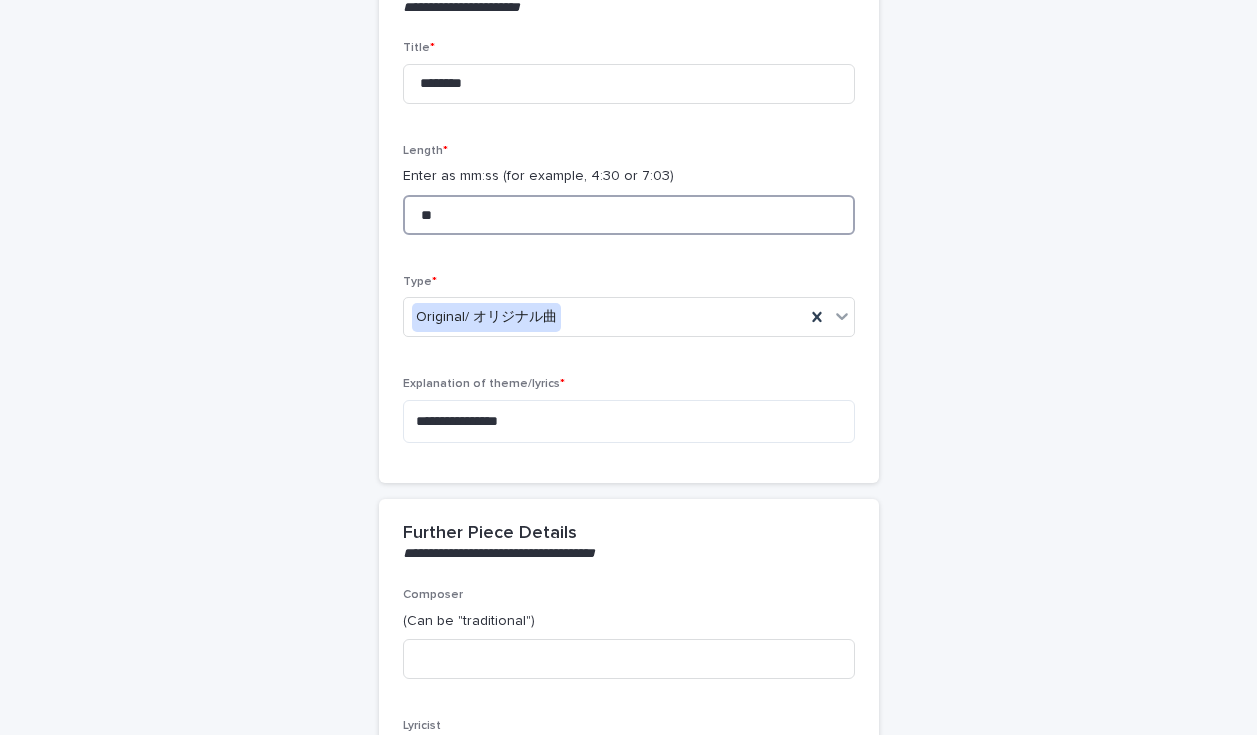 scroll, scrollTop: 411, scrollLeft: 0, axis: vertical 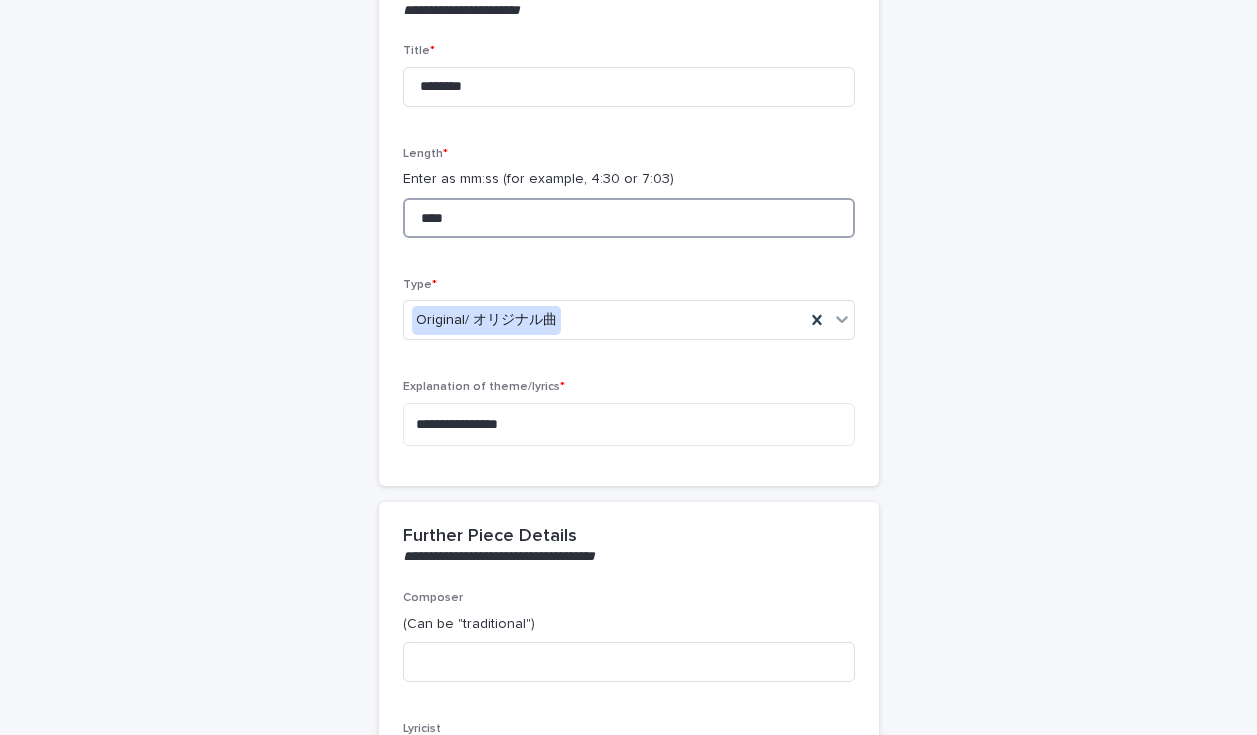 type on "****" 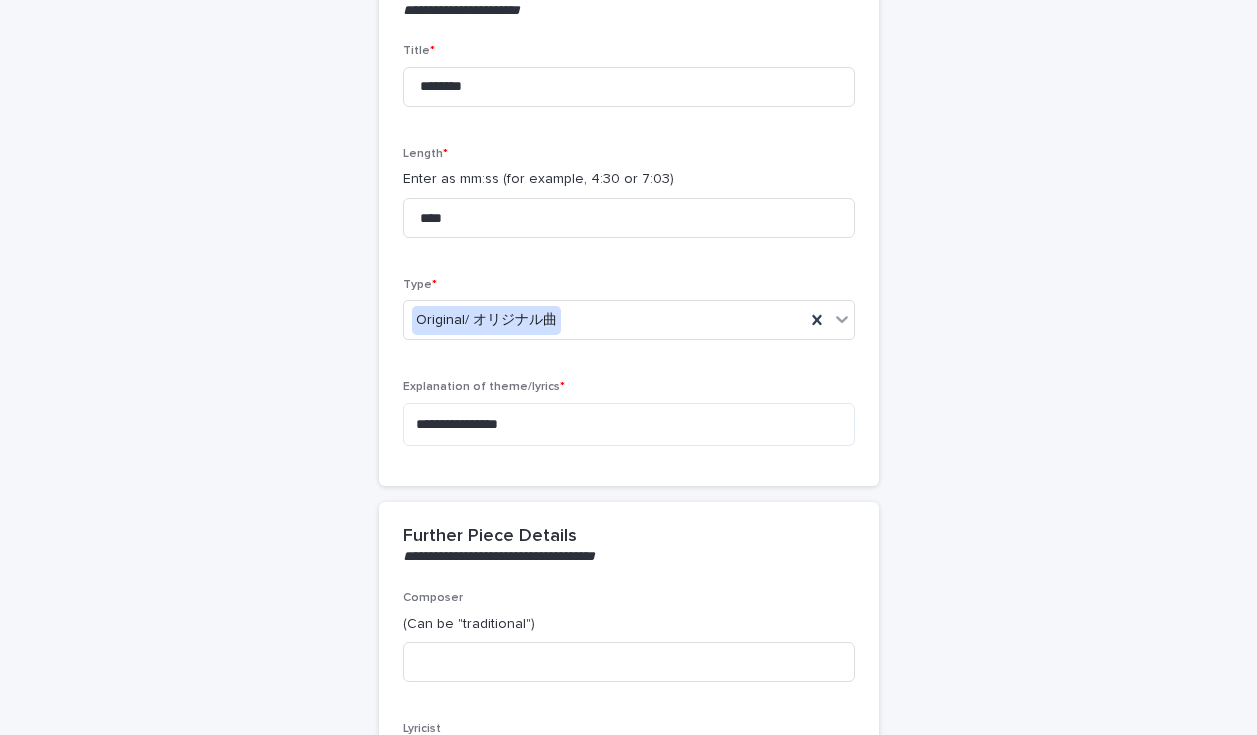 click on "**********" at bounding box center [629, 500] 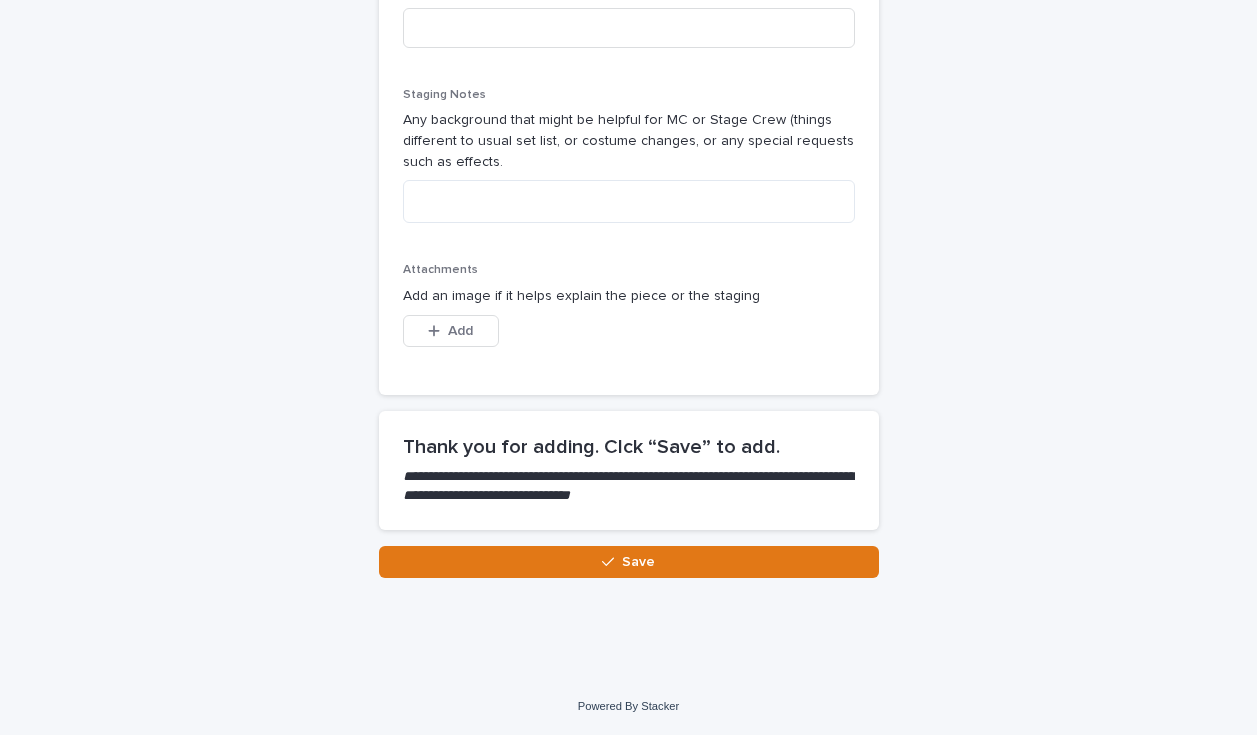 click on "**********" at bounding box center [629, 479] 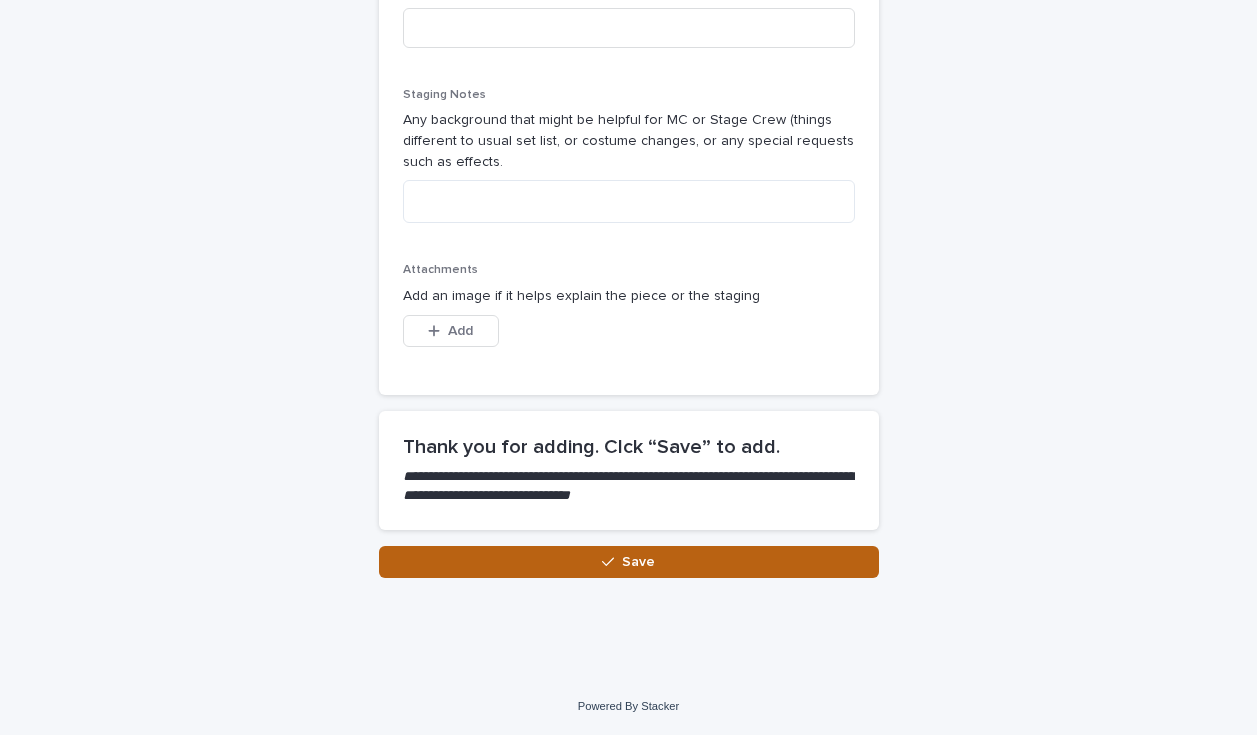 click on "Save" at bounding box center [629, 562] 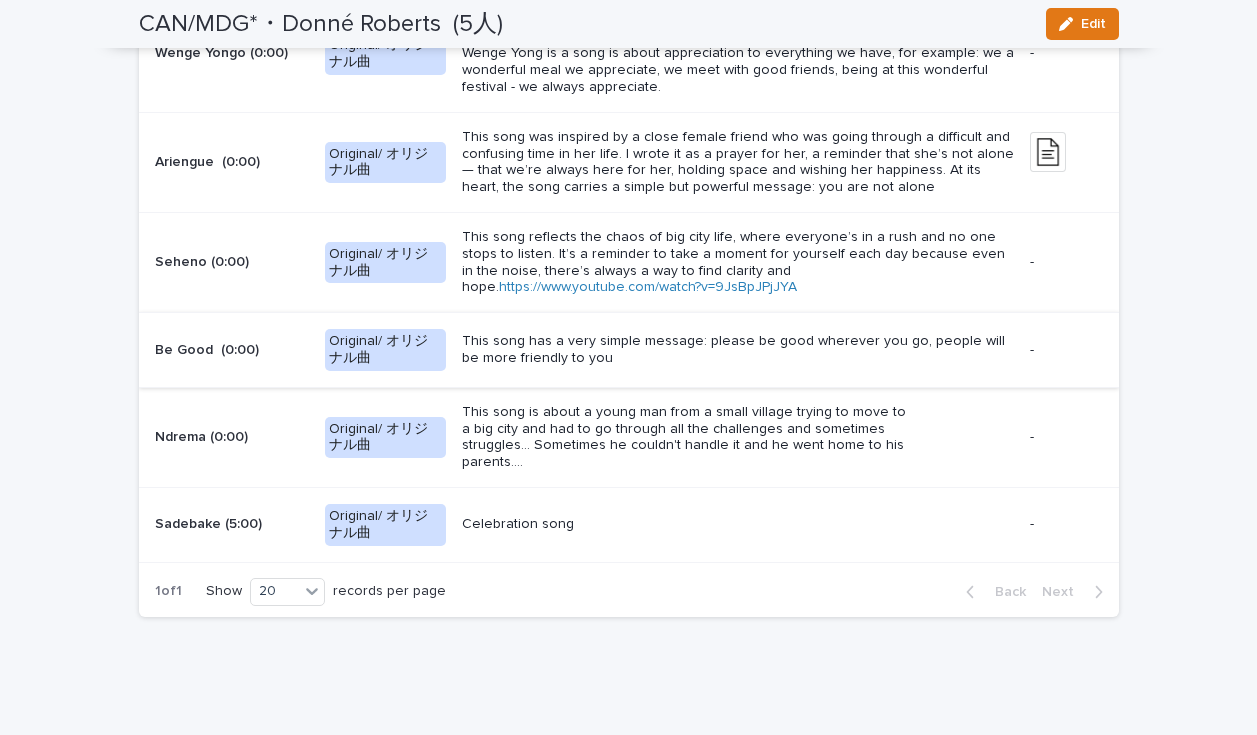 scroll, scrollTop: 3143, scrollLeft: 0, axis: vertical 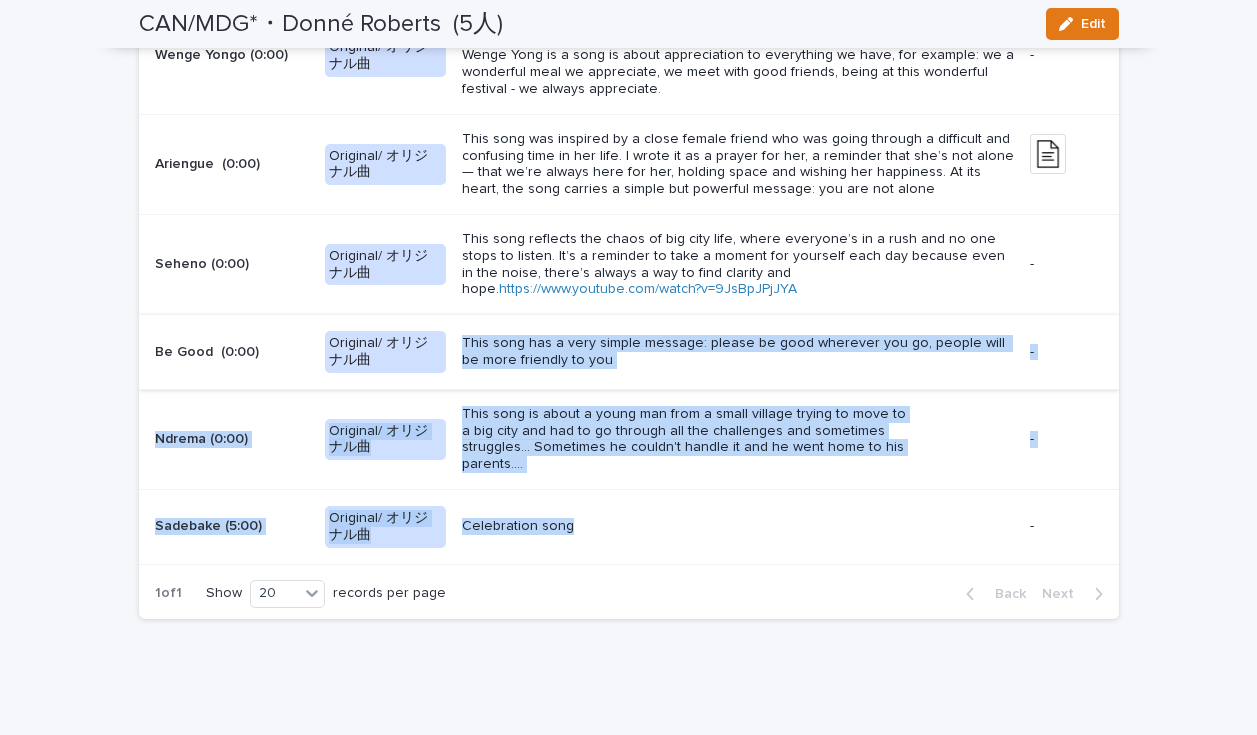 drag, startPoint x: 684, startPoint y: 521, endPoint x: 695, endPoint y: 337, distance: 184.3285 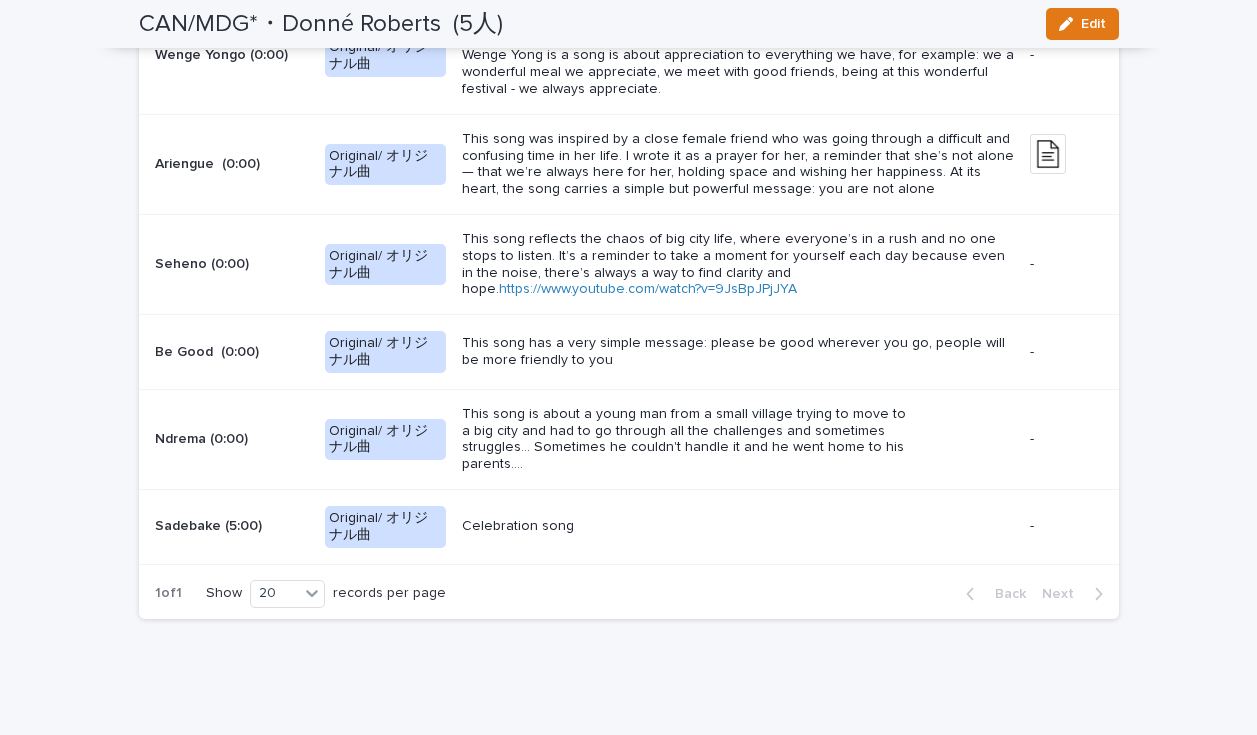 click on "-" at bounding box center (1058, 526) 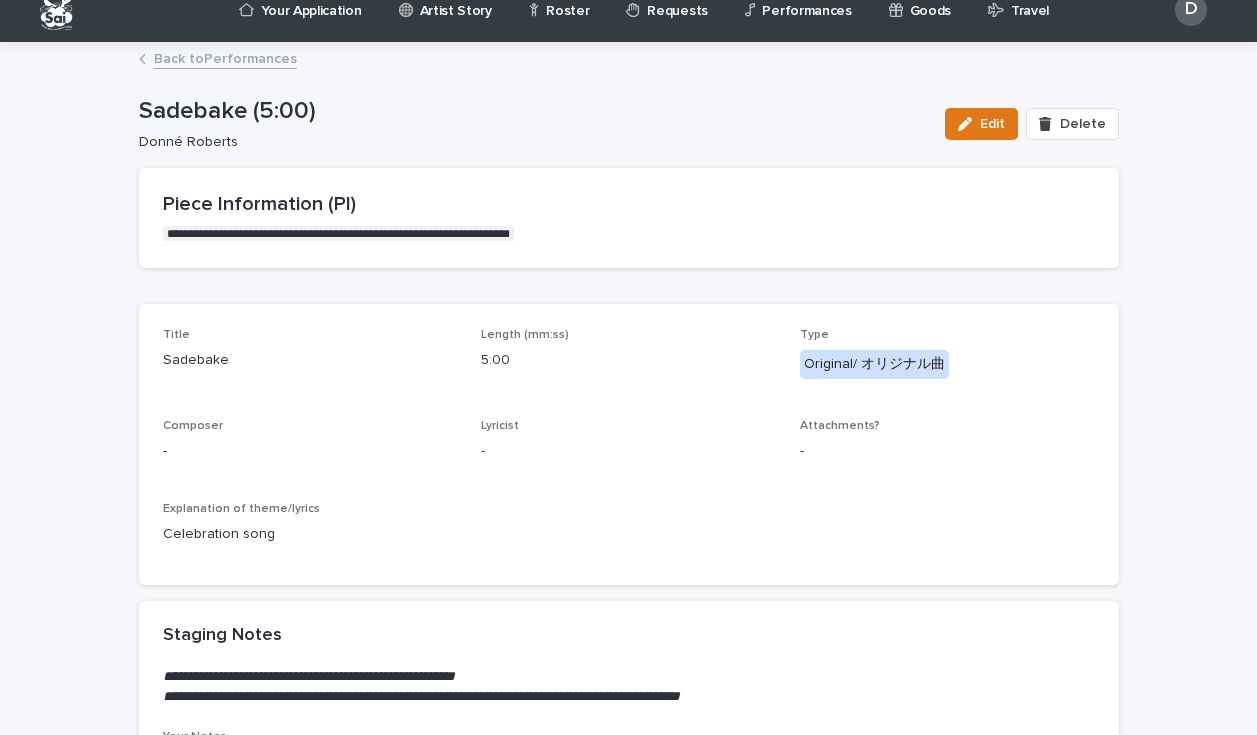 scroll, scrollTop: 34, scrollLeft: 0, axis: vertical 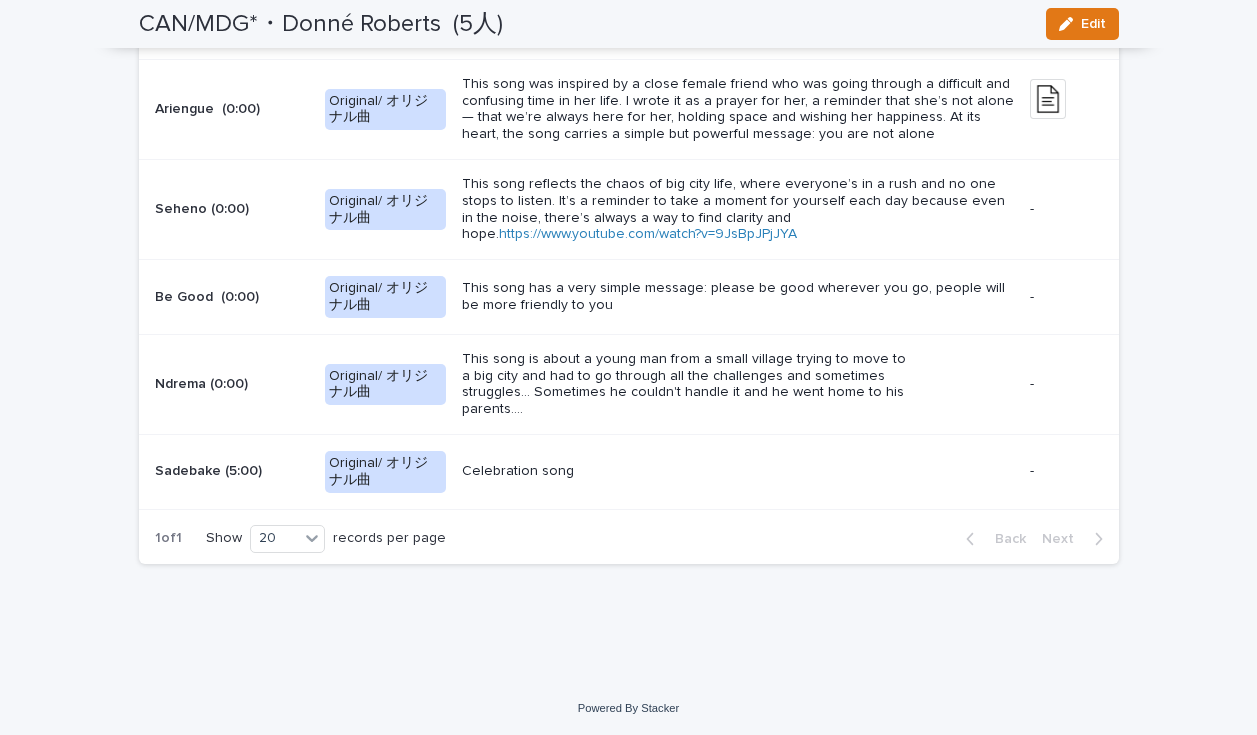 click on "This song is about a young man from a small village trying to move to
a big city and had to go through all the challenges and sometimes
struggles... Sometimes he couldn't handle it and he went home to his
parents...." at bounding box center [738, 384] 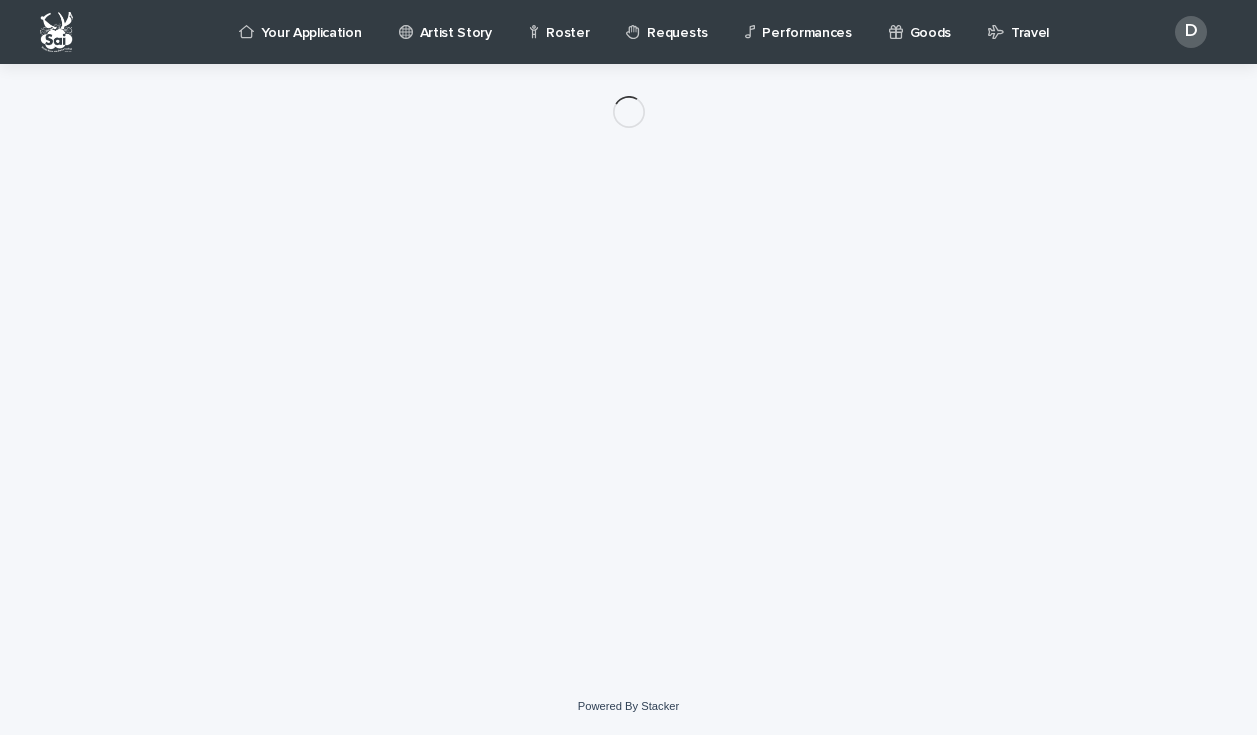 scroll, scrollTop: 0, scrollLeft: 0, axis: both 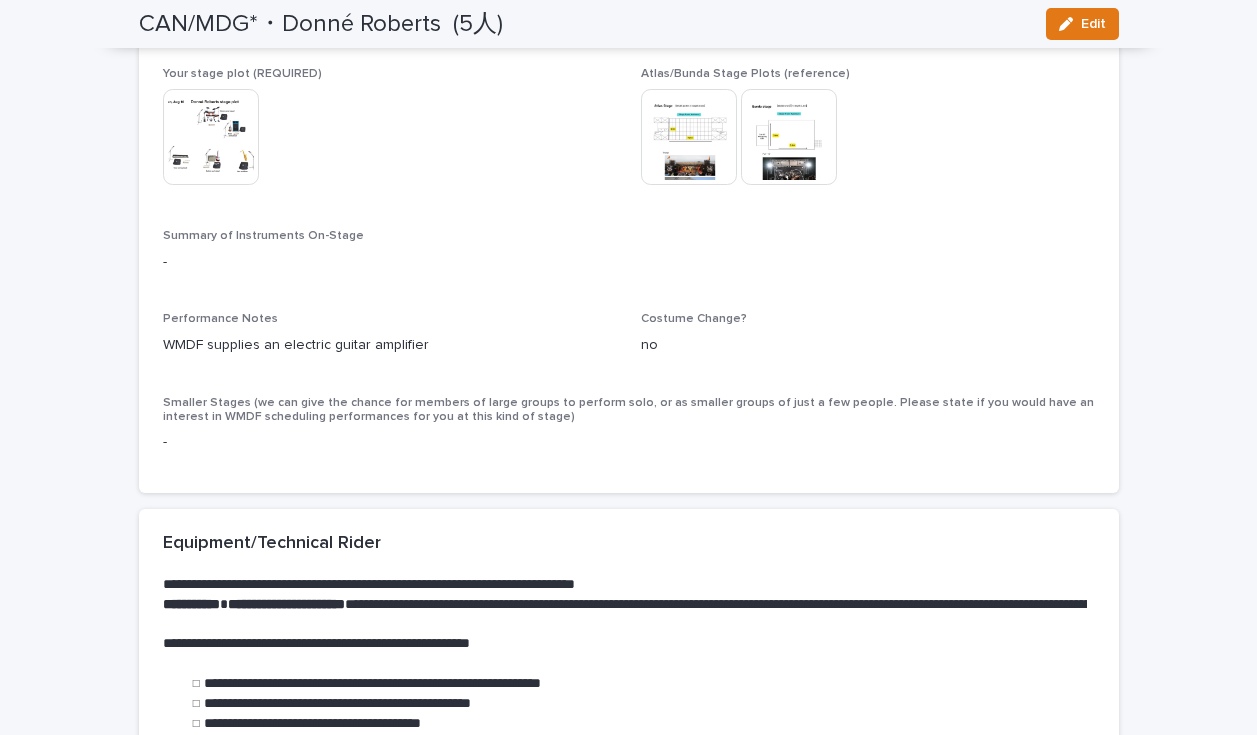 click at bounding box center [789, 137] 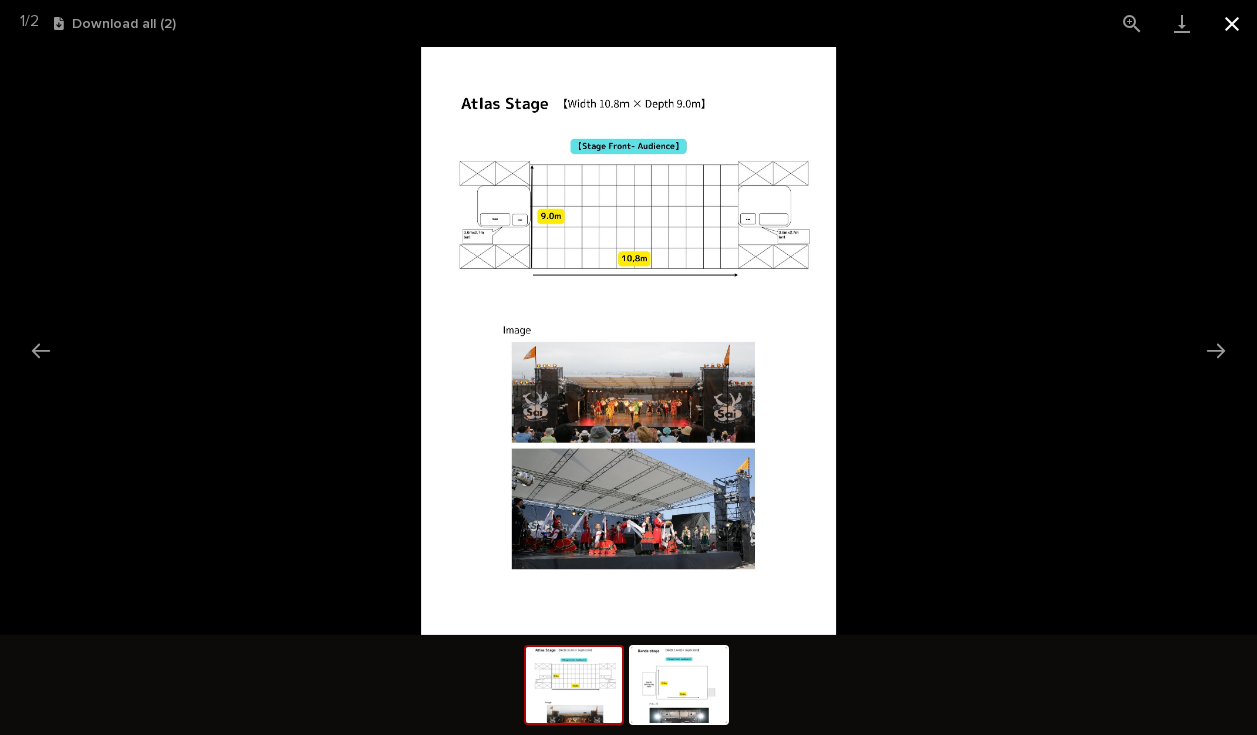 click at bounding box center [1232, 23] 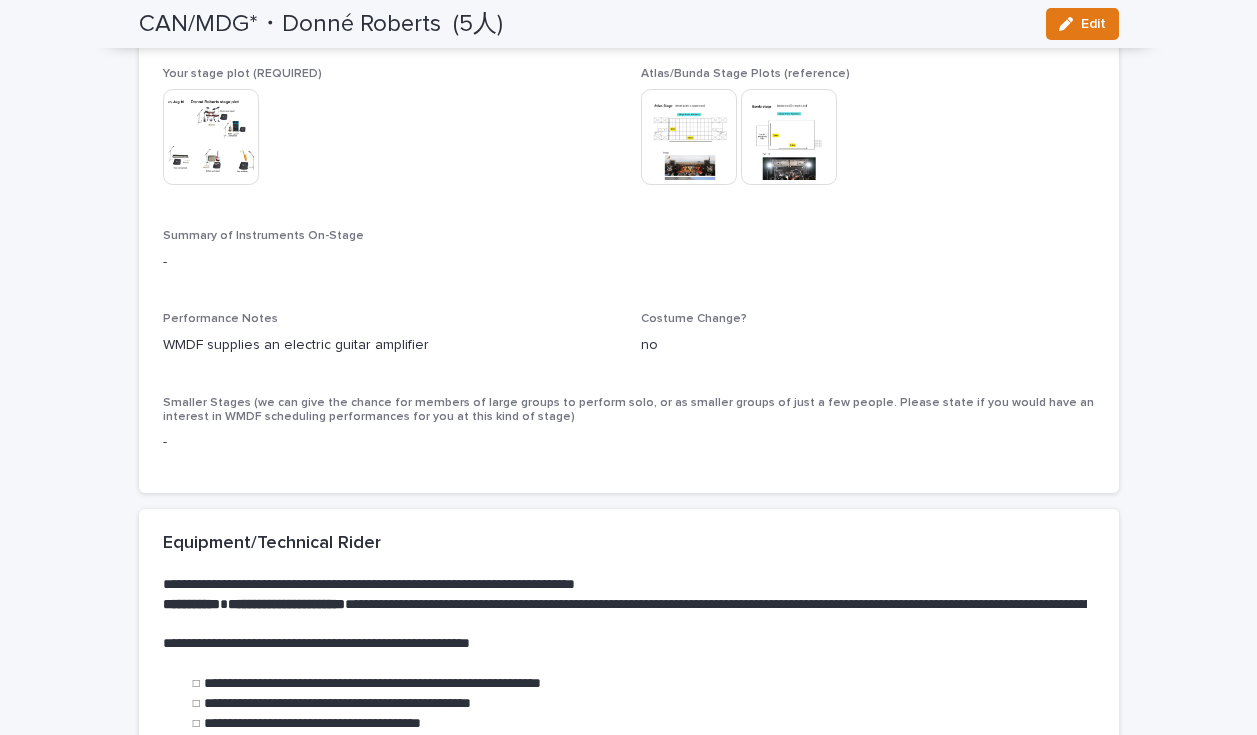 scroll, scrollTop: 429, scrollLeft: 0, axis: vertical 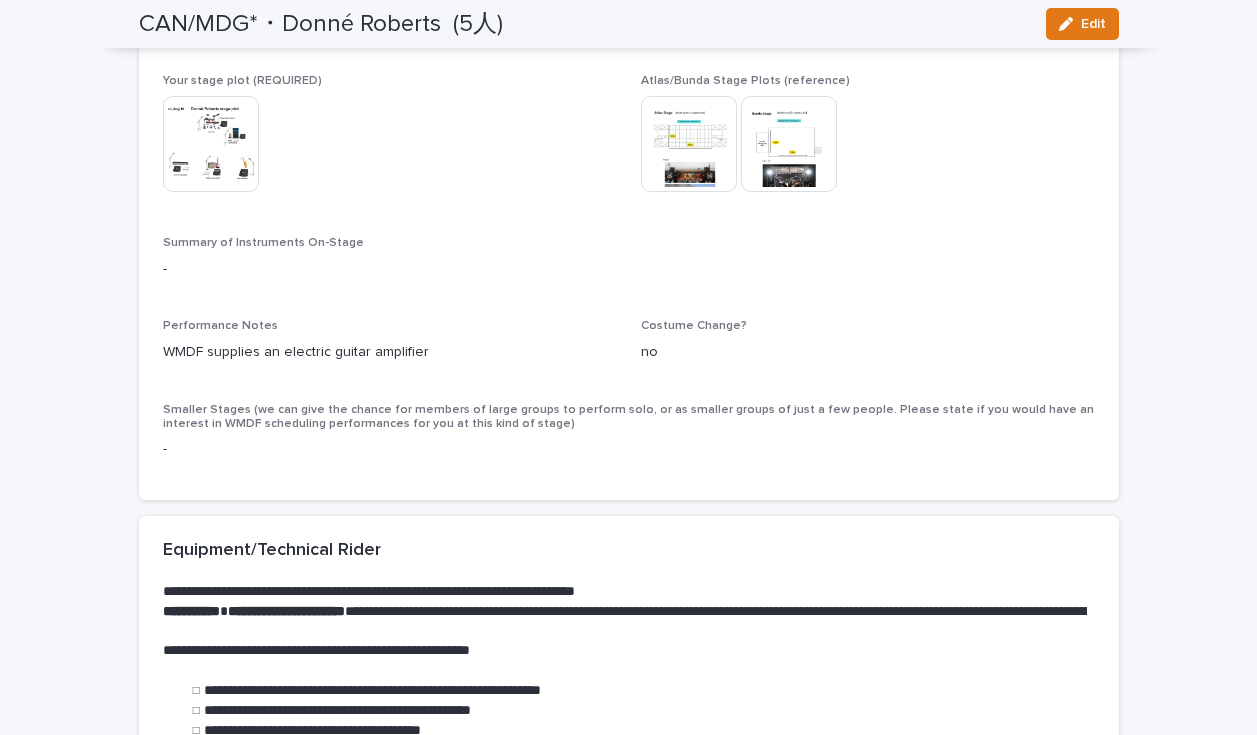 click at bounding box center [789, 144] 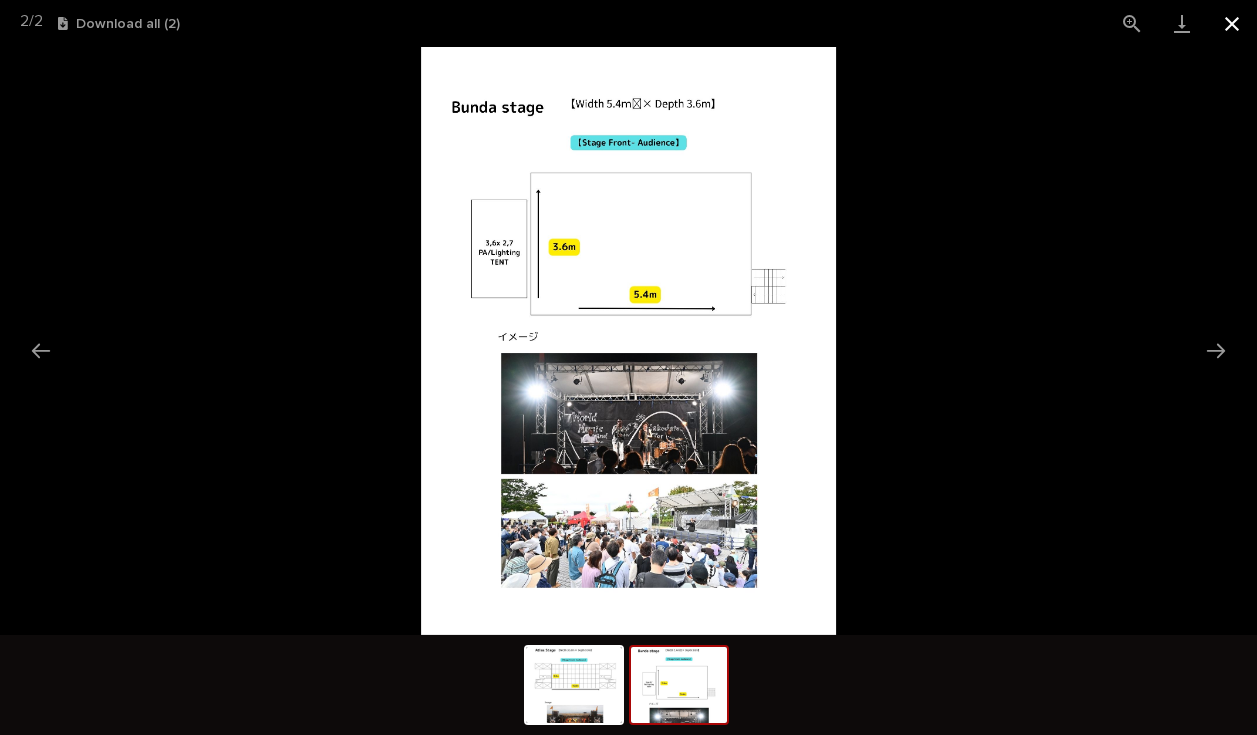 click at bounding box center [1232, 23] 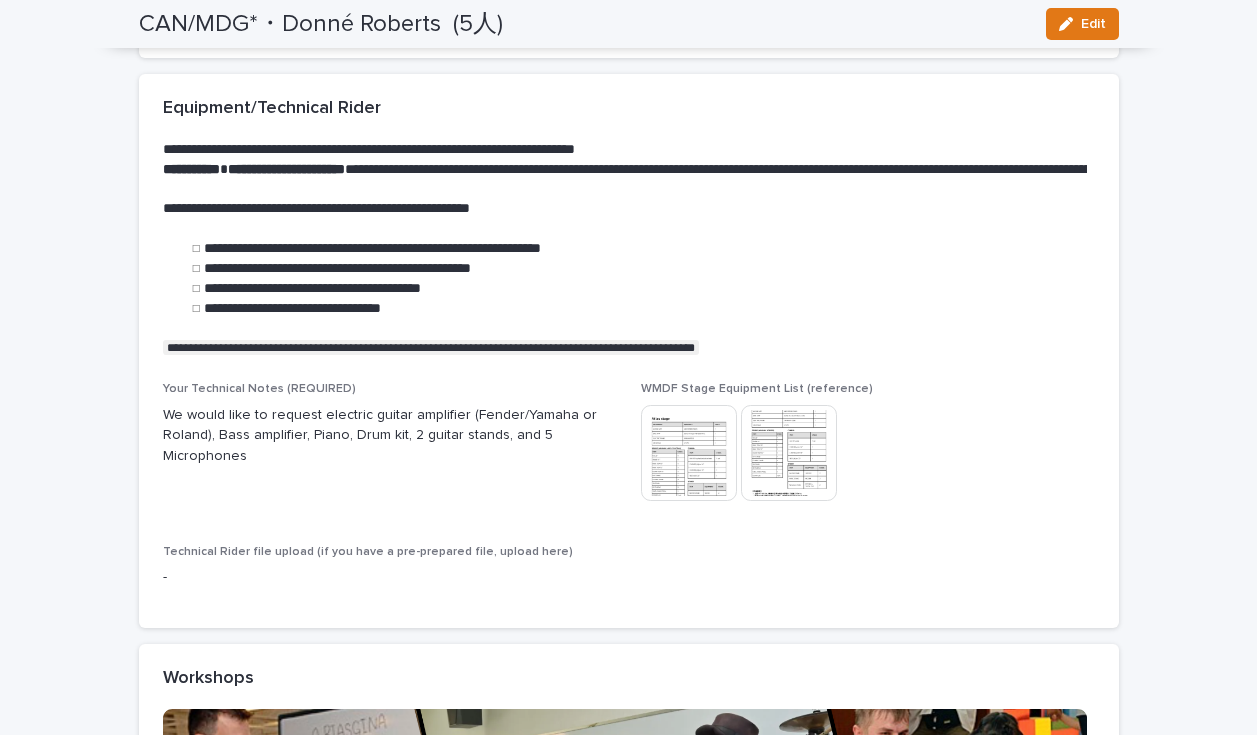 scroll, scrollTop: 876, scrollLeft: 0, axis: vertical 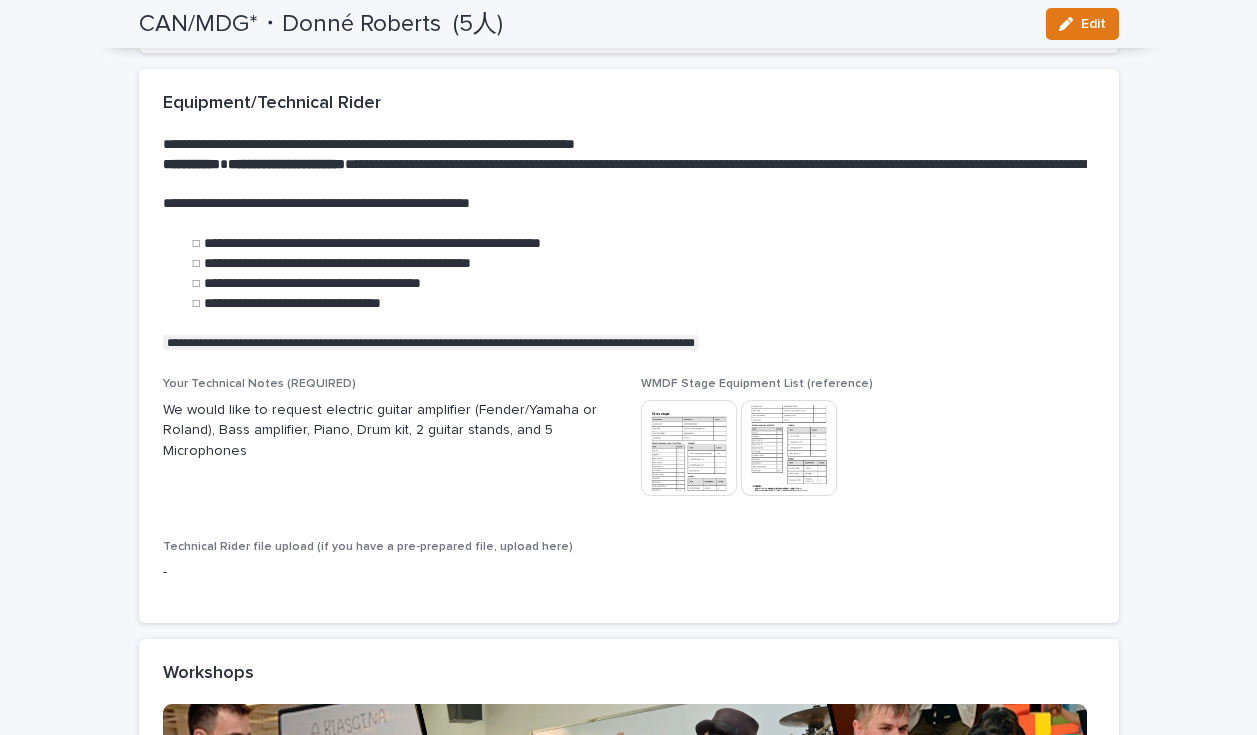 click at bounding box center [789, 448] 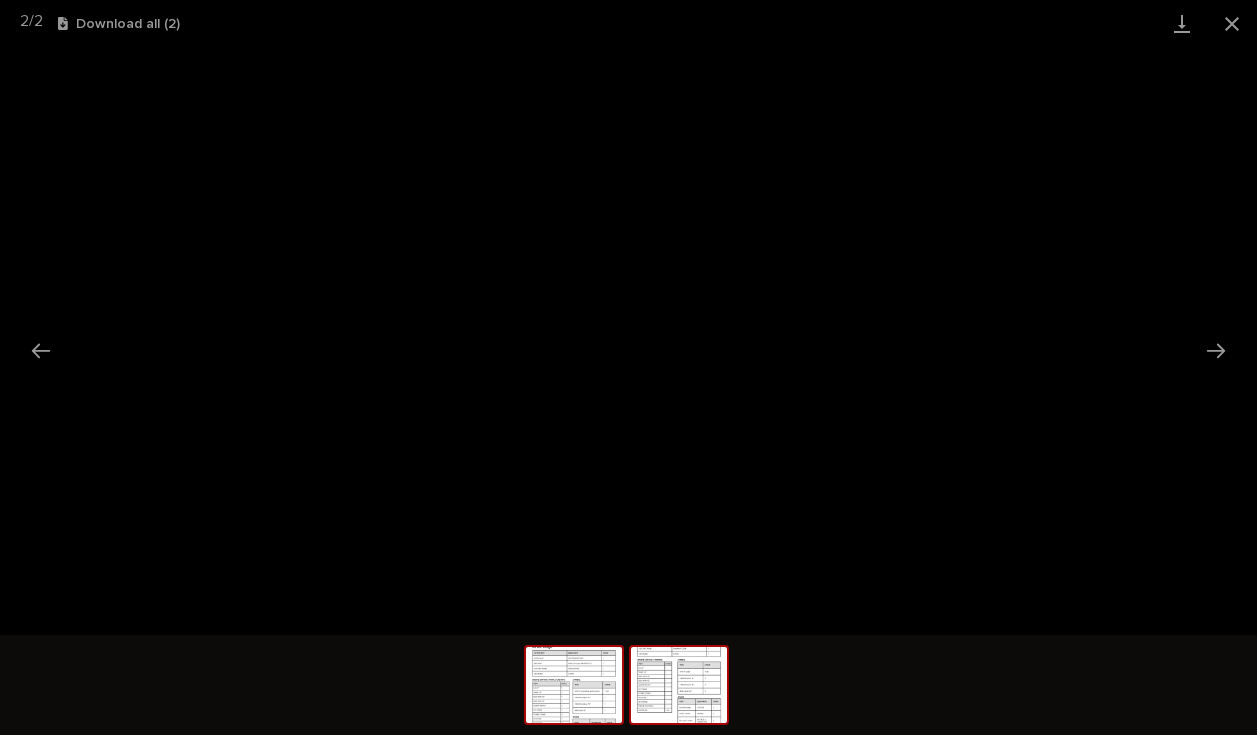 click at bounding box center [574, 685] 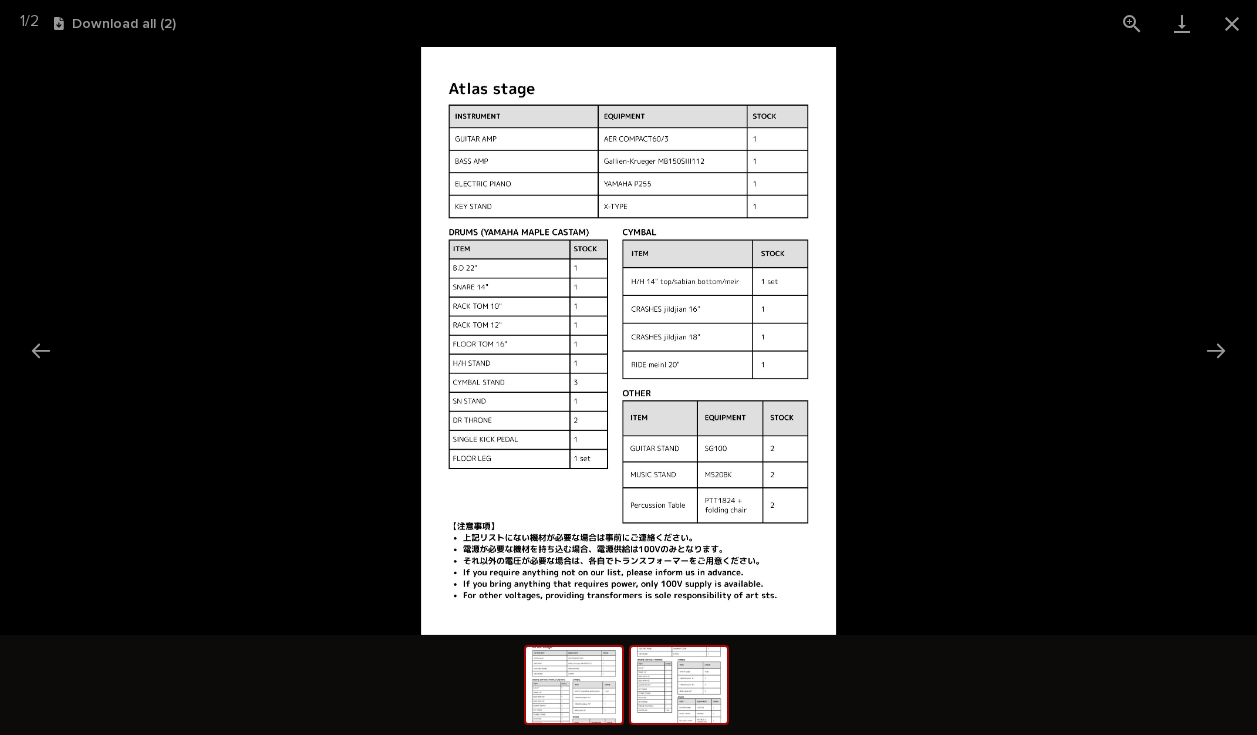 click at bounding box center [679, 685] 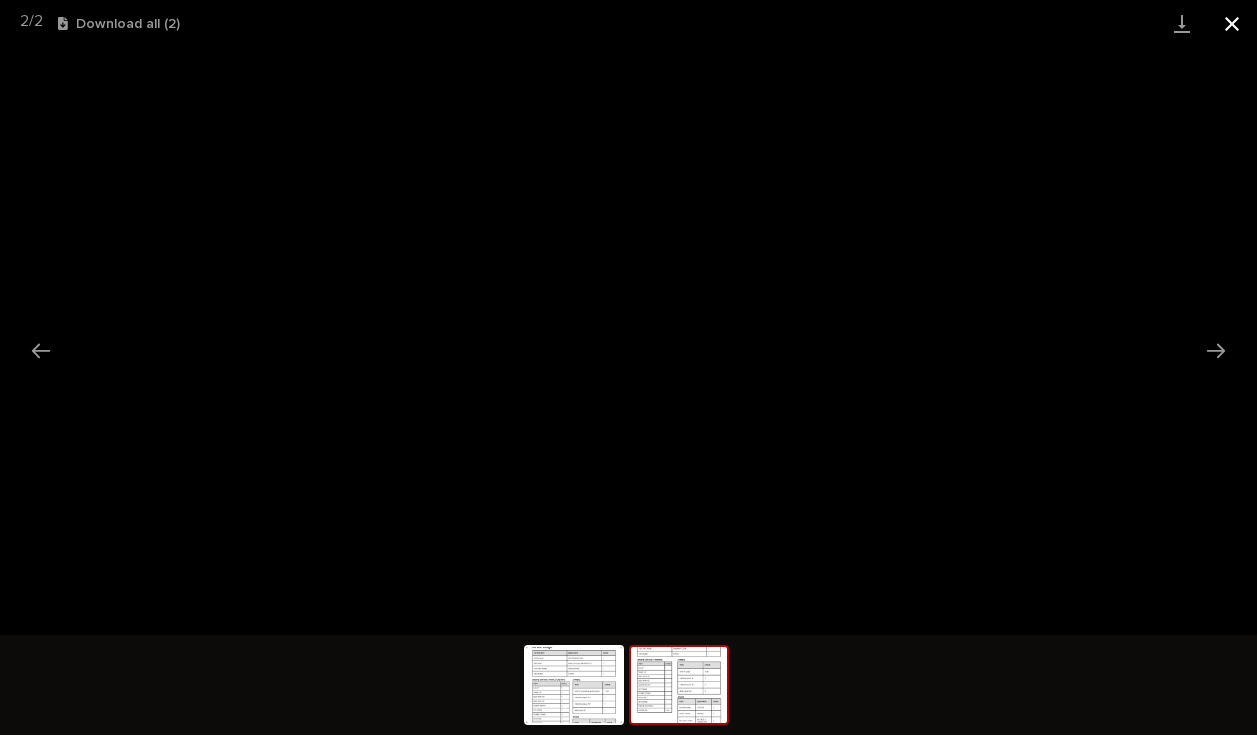 click at bounding box center (1232, 23) 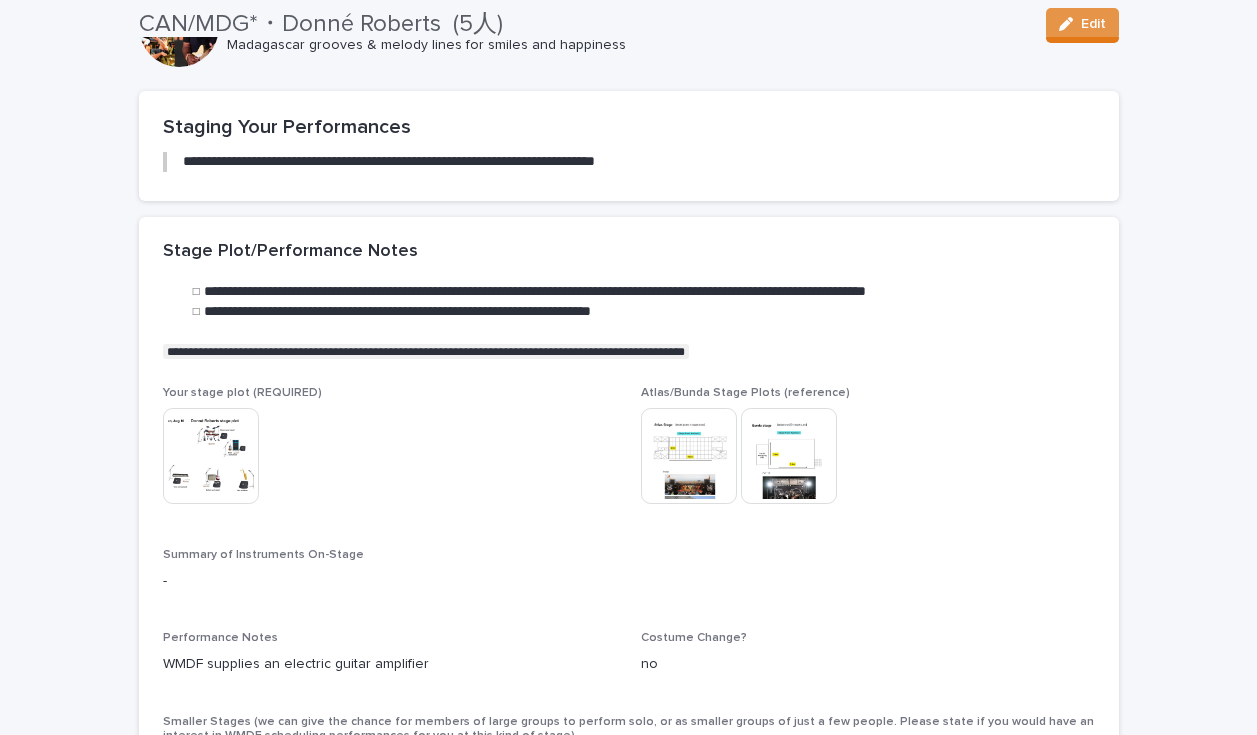 scroll, scrollTop: 37, scrollLeft: 0, axis: vertical 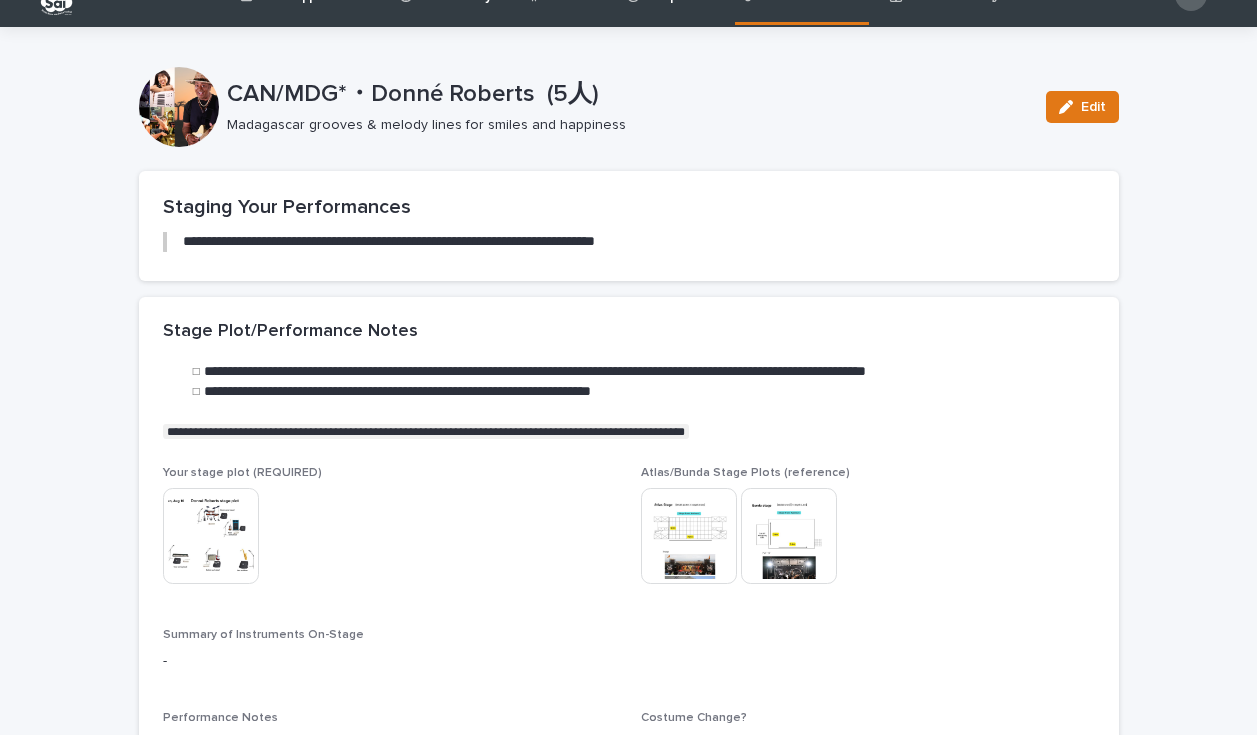click at bounding box center (689, 536) 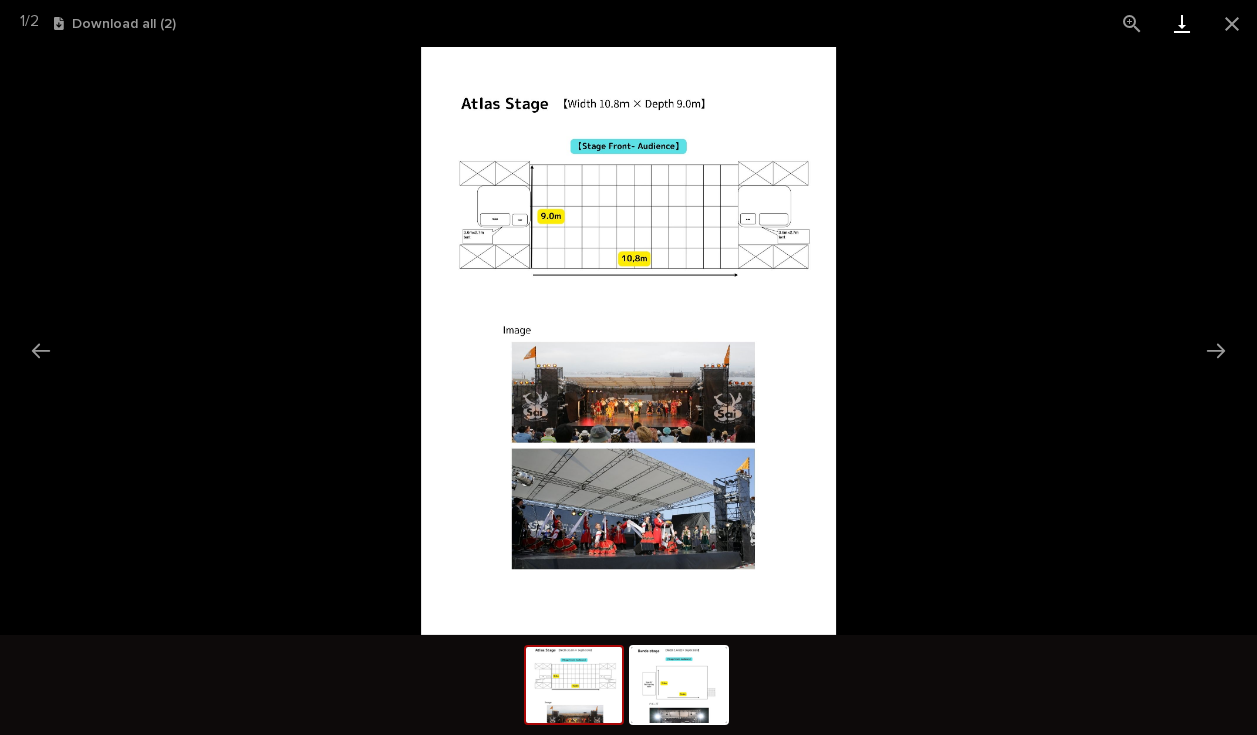 click at bounding box center [1182, 23] 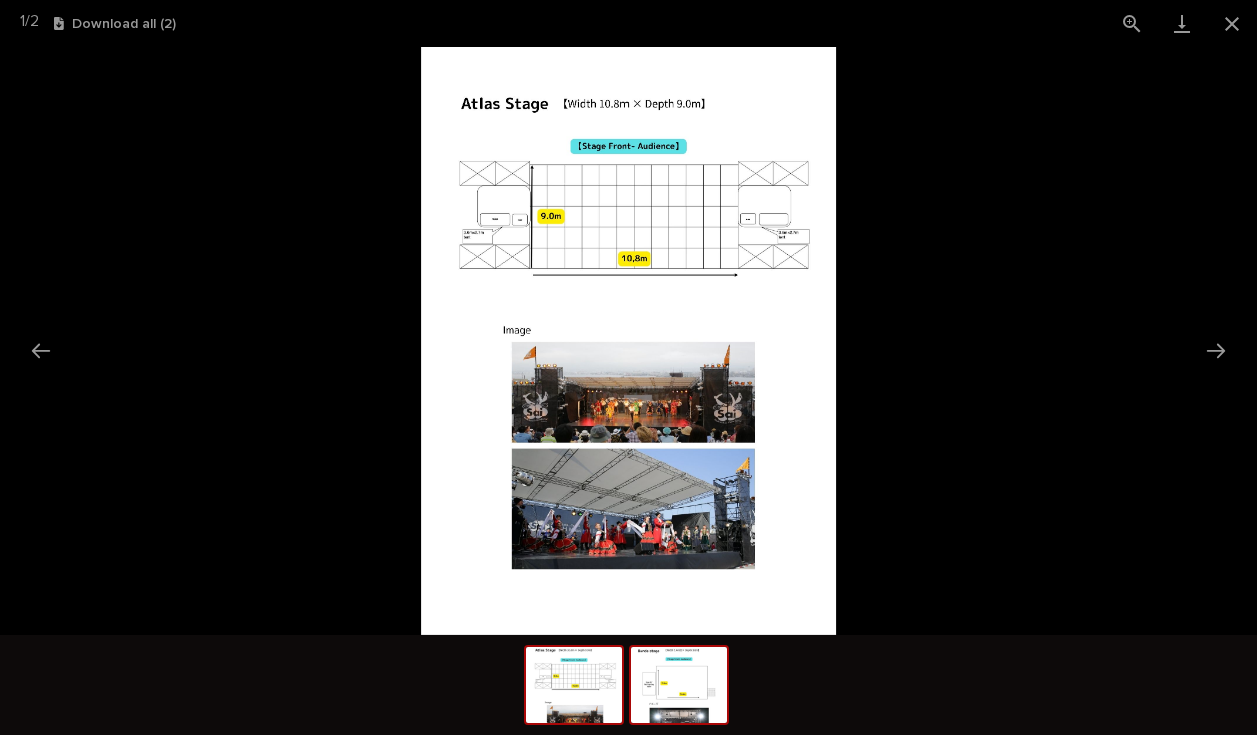 click at bounding box center [679, 685] 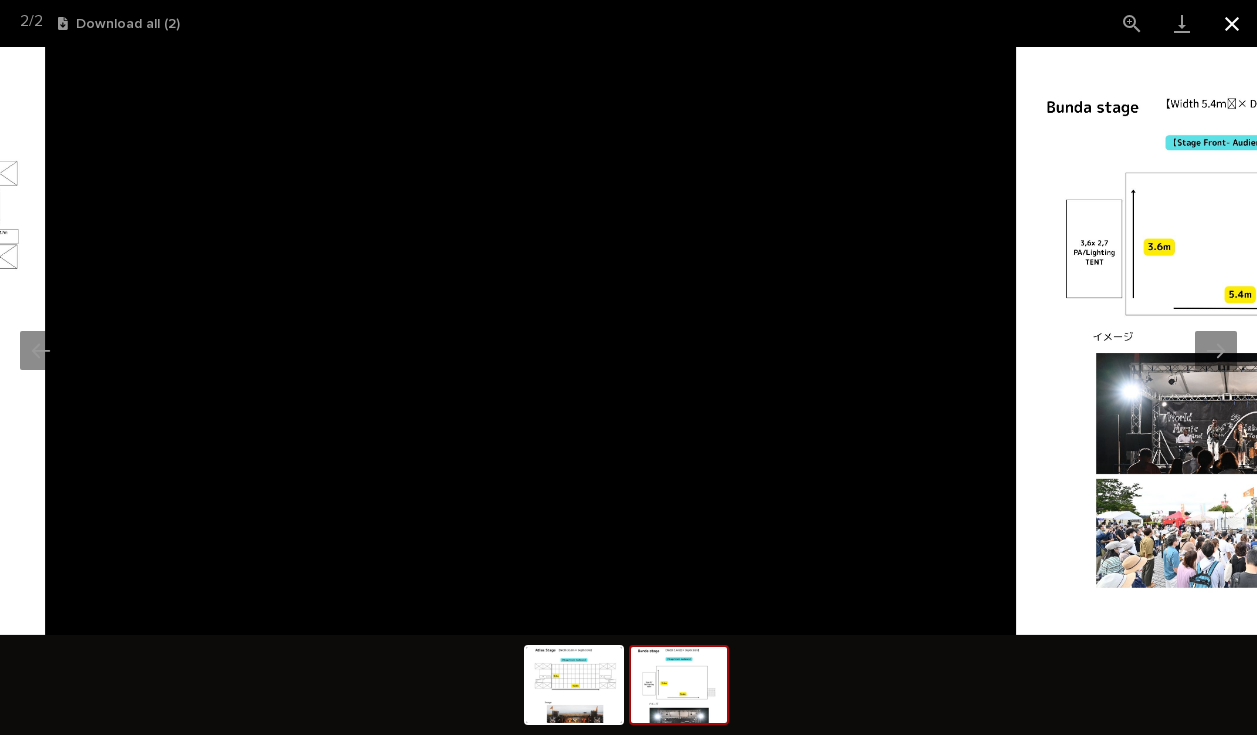 click at bounding box center [1232, 23] 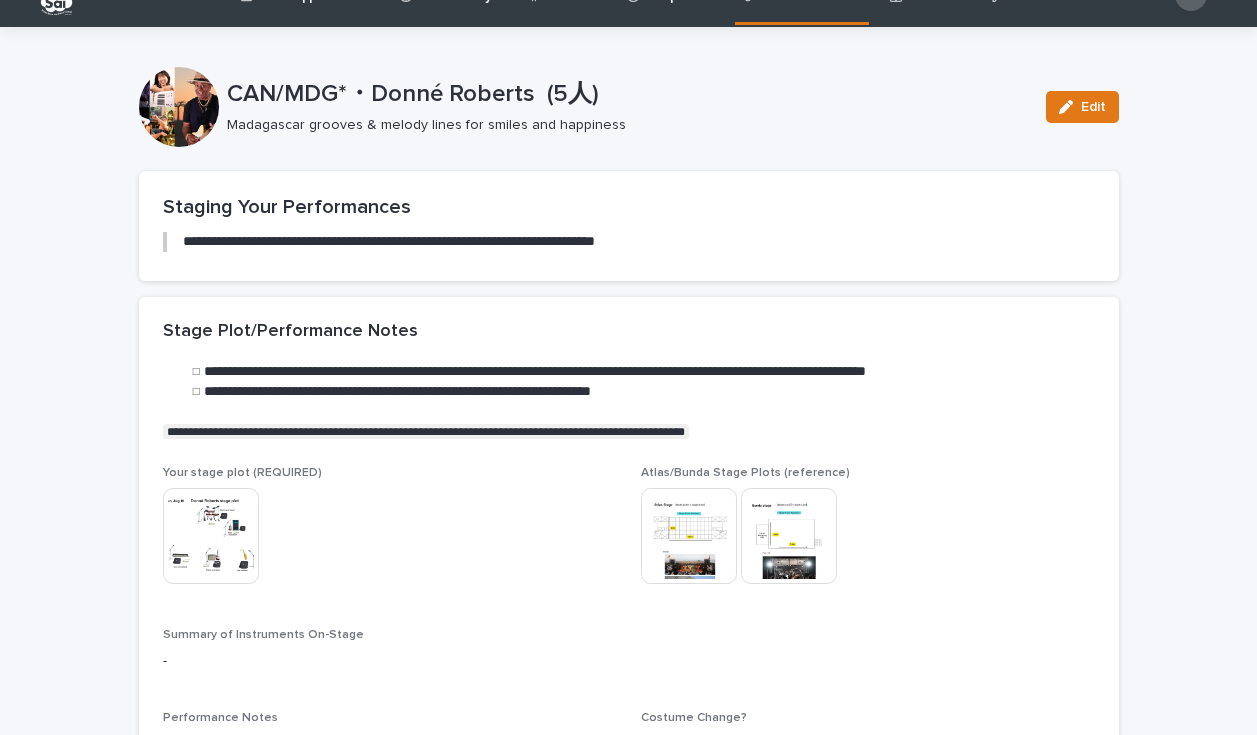 click at bounding box center [211, 536] 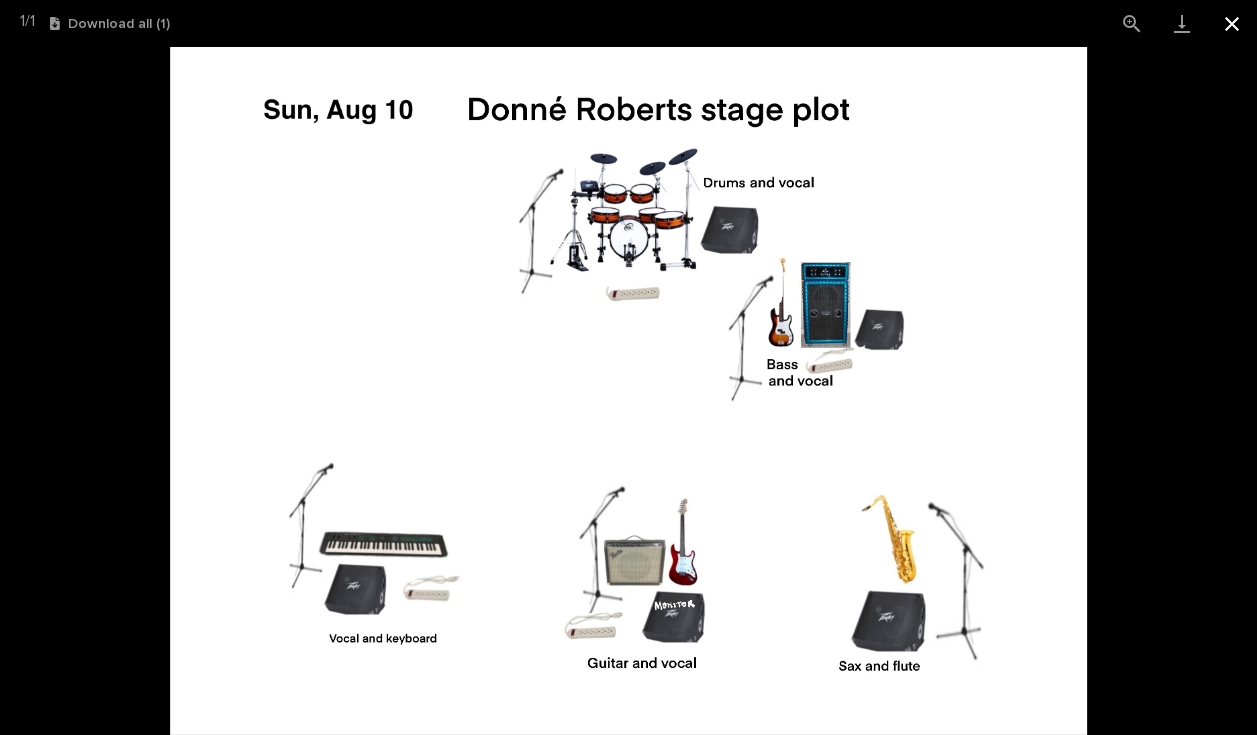 click at bounding box center [1232, 23] 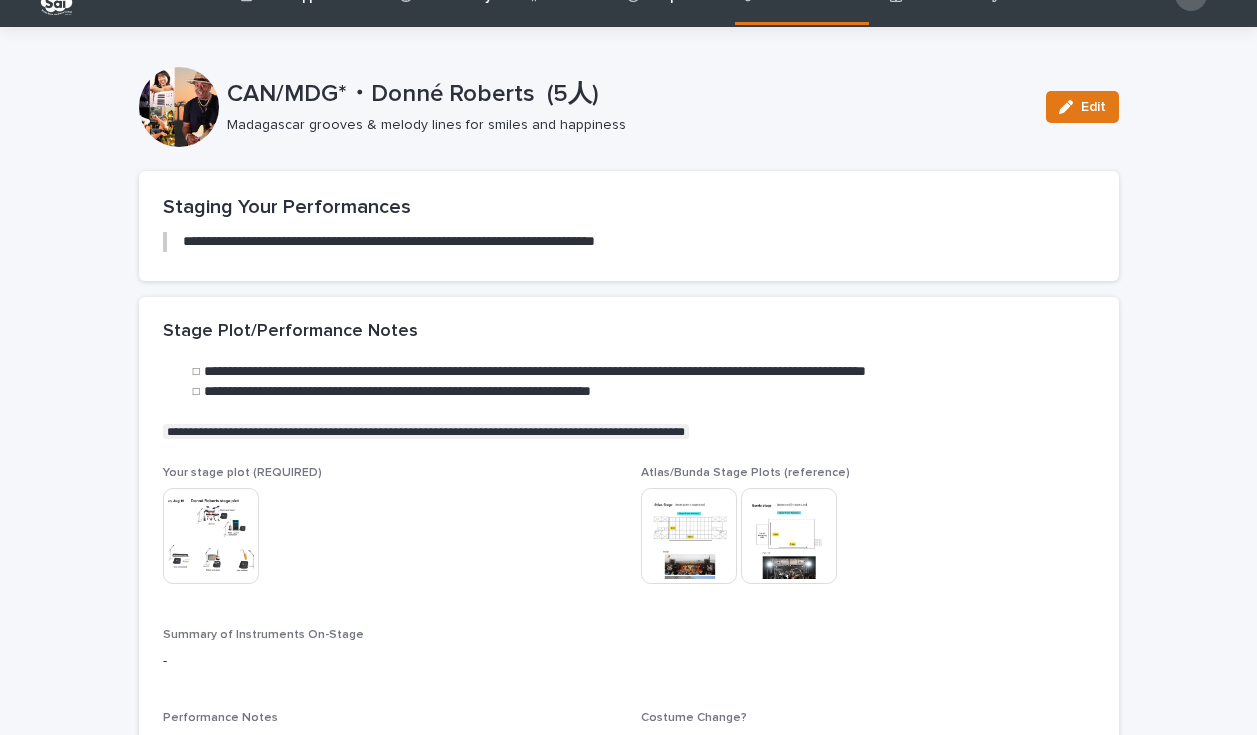 click at bounding box center [211, 536] 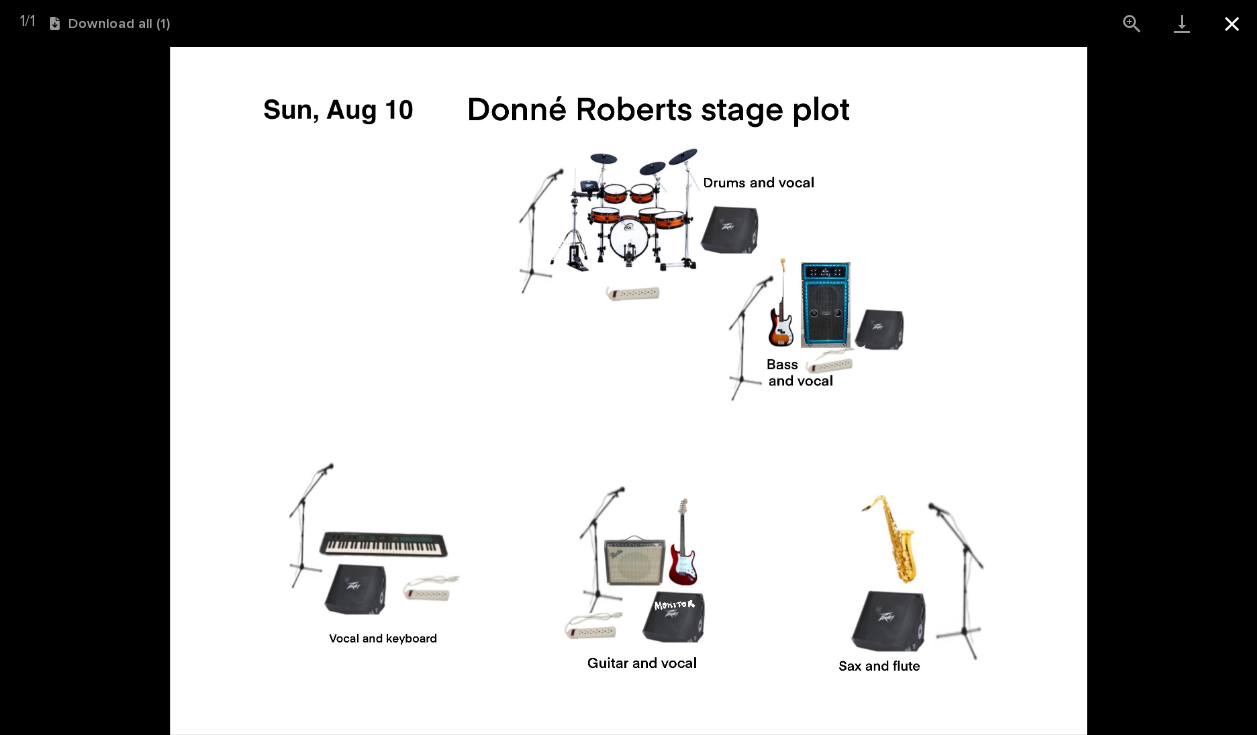 click at bounding box center [1232, 23] 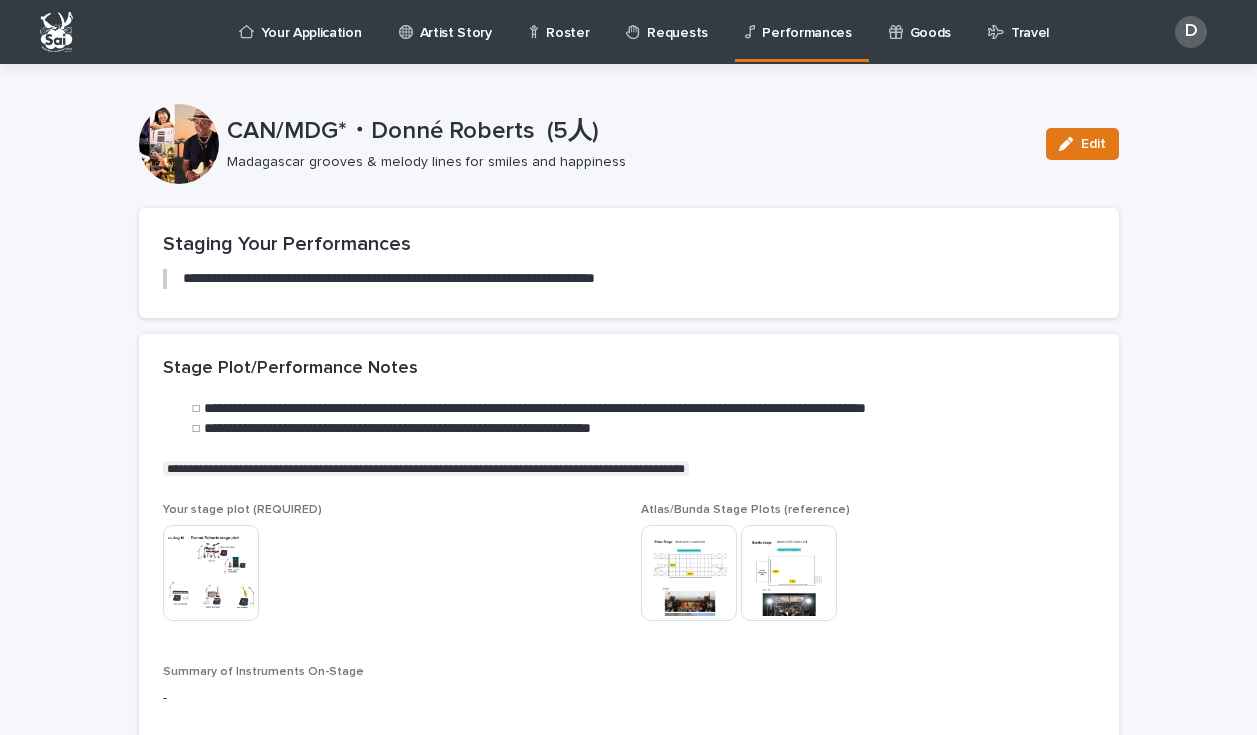 scroll, scrollTop: 153, scrollLeft: 0, axis: vertical 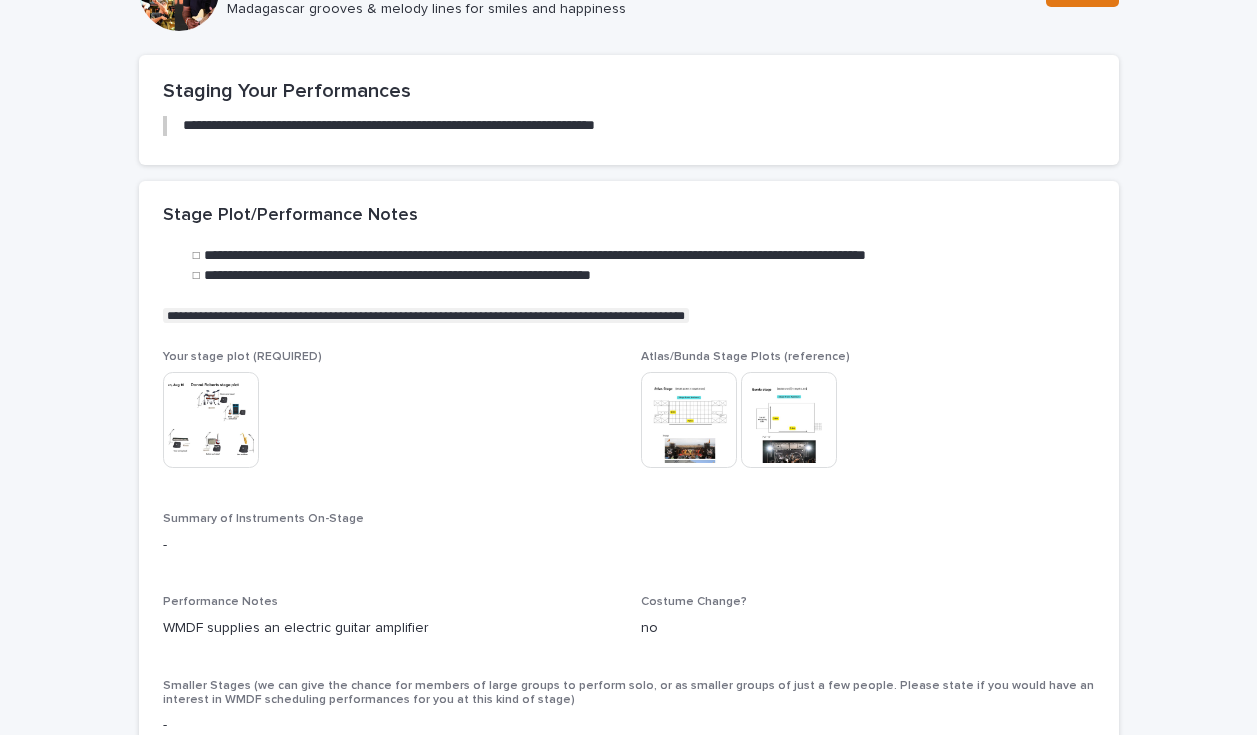 click at bounding box center (211, 420) 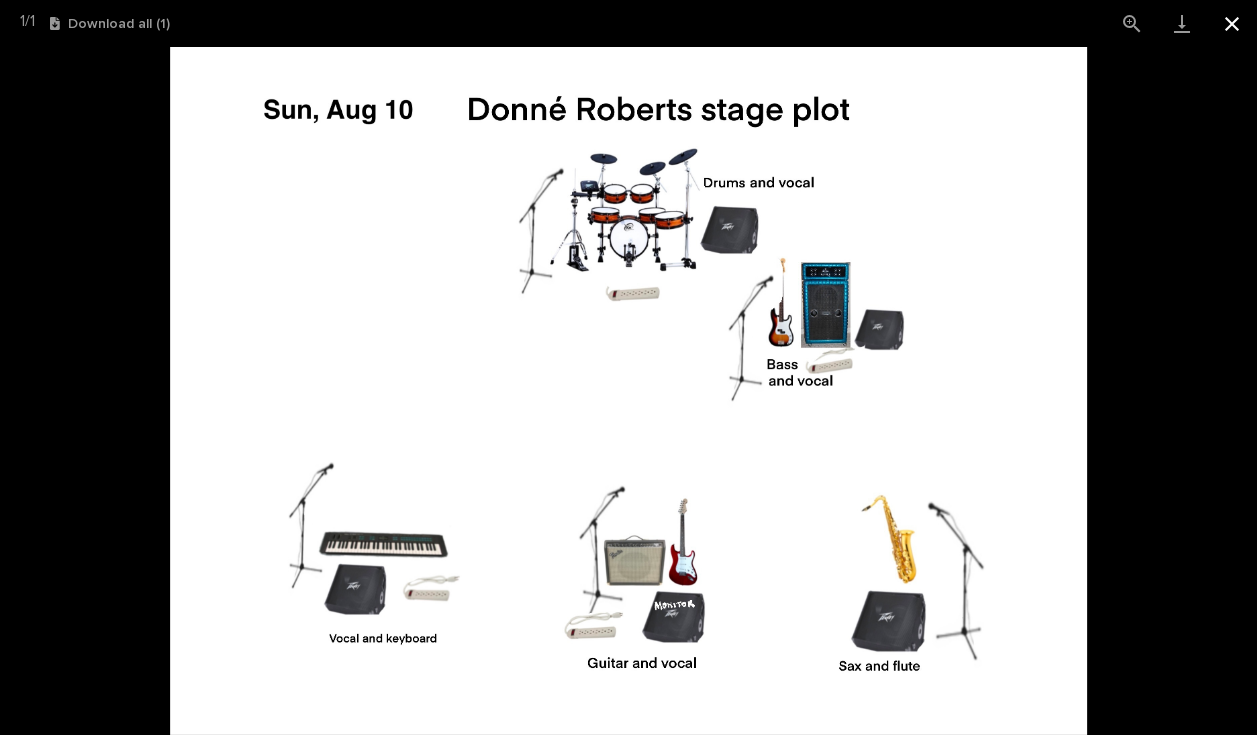 click at bounding box center [1232, 23] 